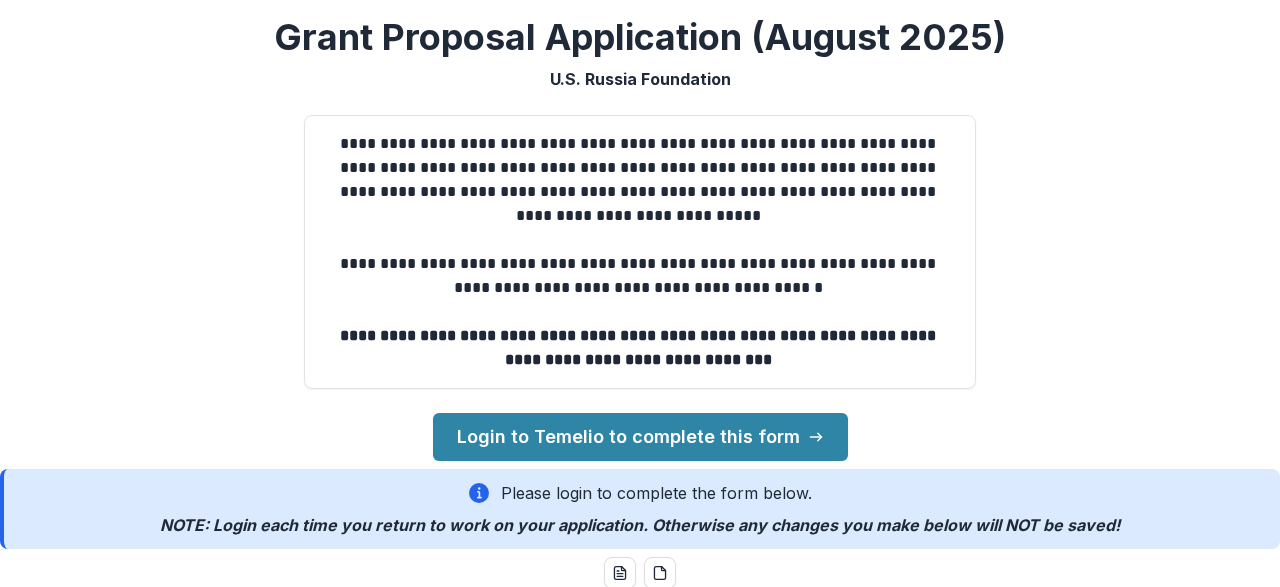 scroll, scrollTop: 0, scrollLeft: 0, axis: both 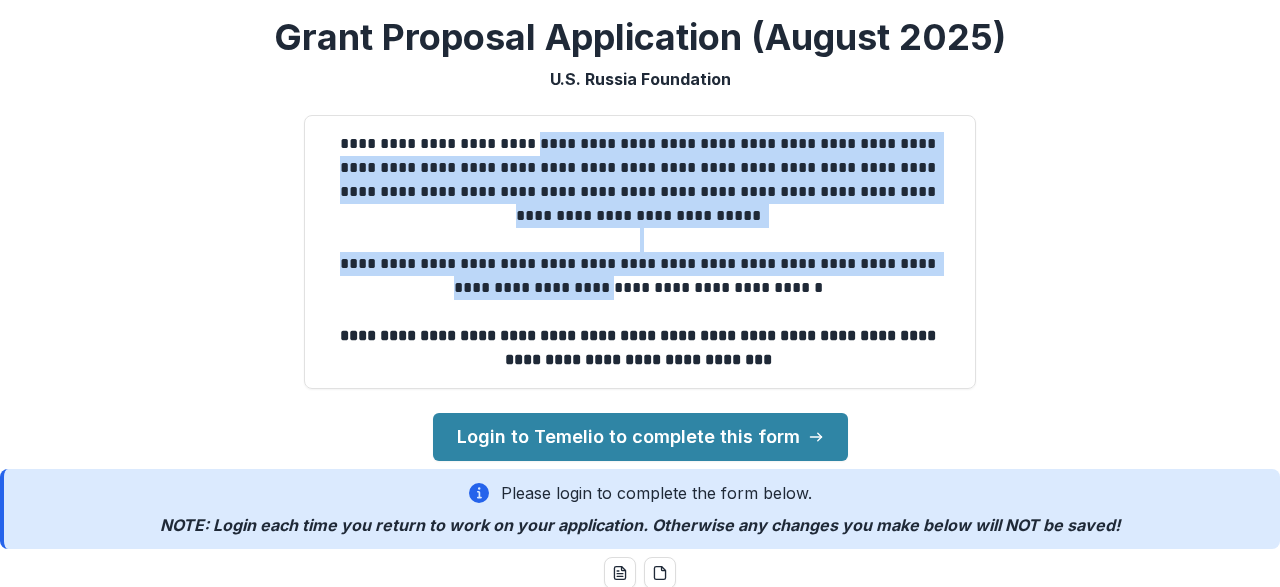 drag, startPoint x: 525, startPoint y: 145, endPoint x: 599, endPoint y: 277, distance: 151.32745 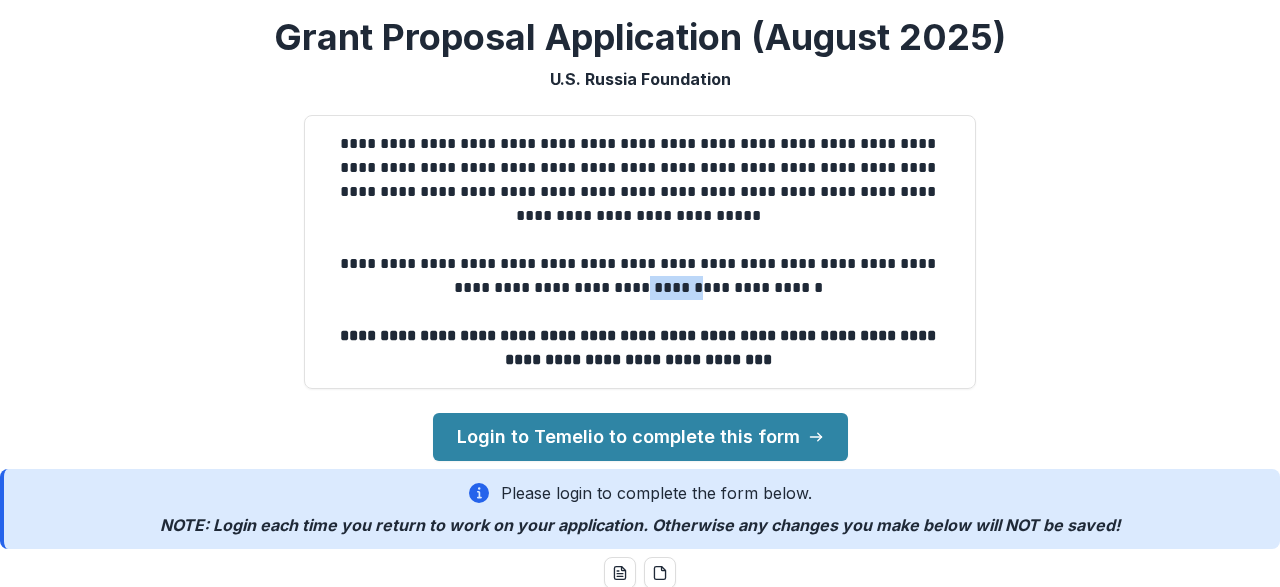 drag, startPoint x: 693, startPoint y: 281, endPoint x: 626, endPoint y: 275, distance: 67.26812 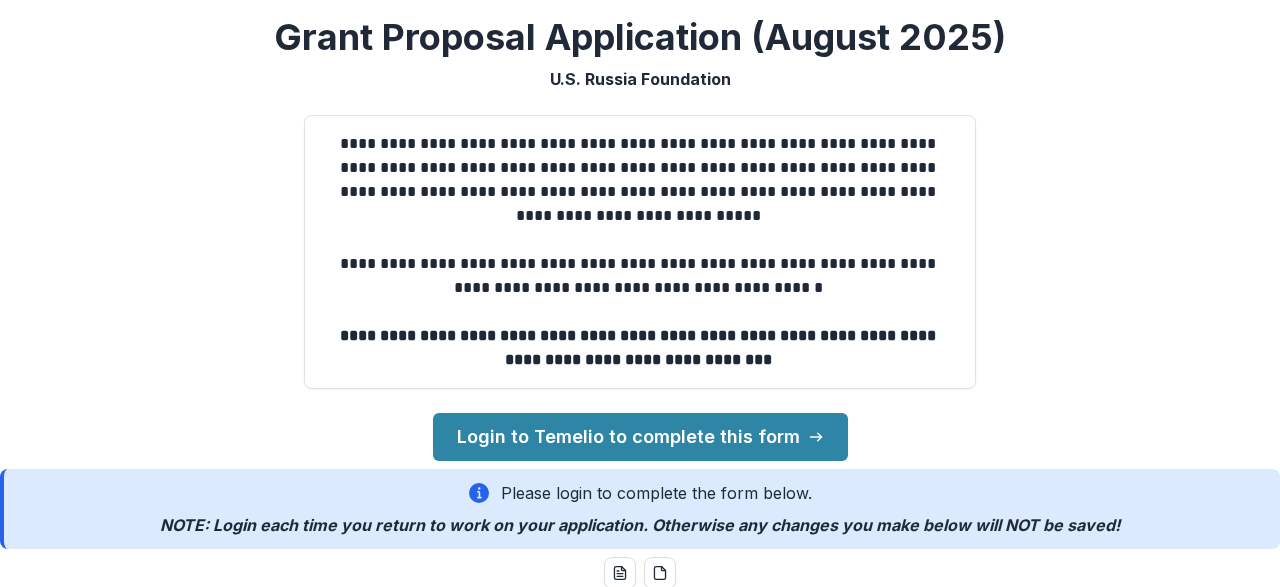 click on "**********" at bounding box center [640, 312] 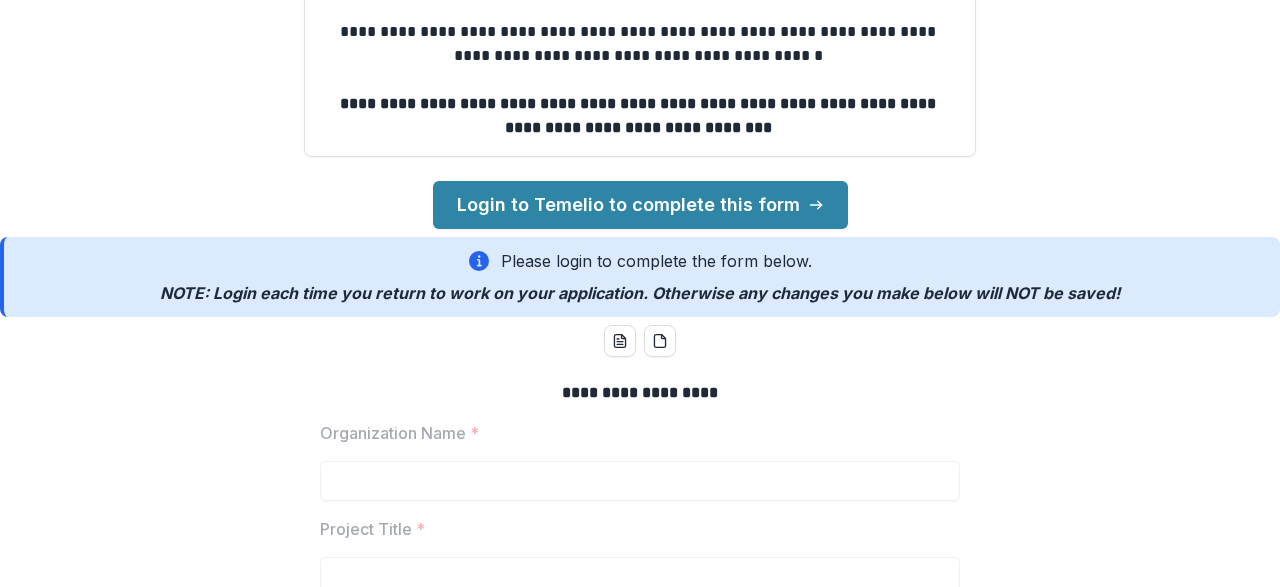 scroll, scrollTop: 348, scrollLeft: 0, axis: vertical 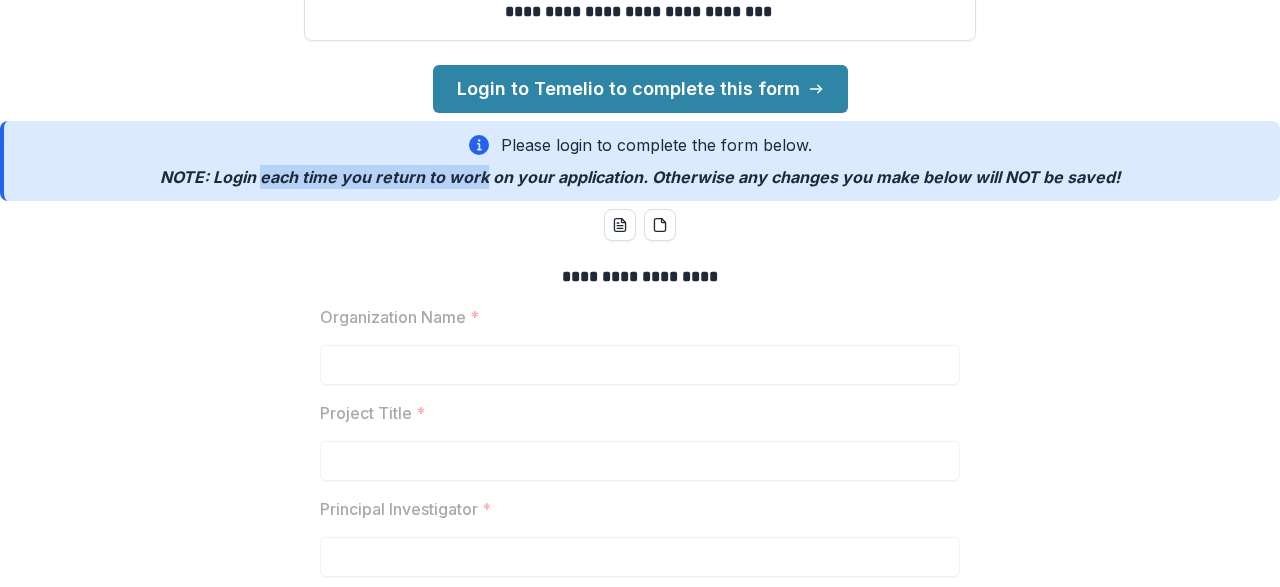 drag, startPoint x: 269, startPoint y: 173, endPoint x: 491, endPoint y: 175, distance: 222.009 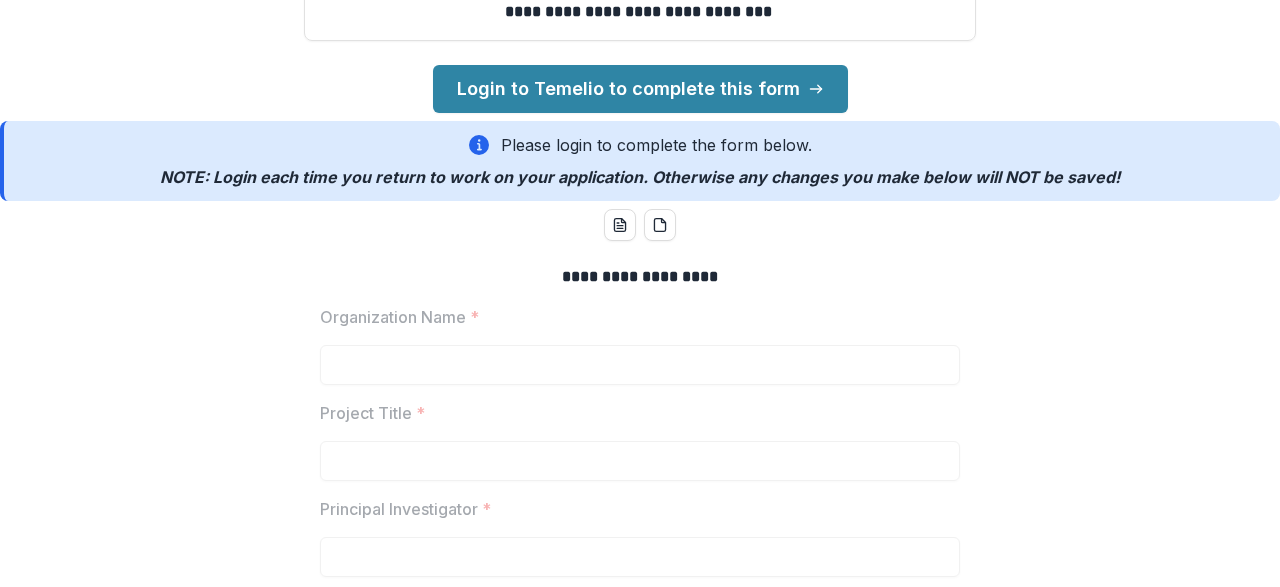 click on "NOTE: Login each time you return to work on your application. Otherwise any changes you make below will NOT be saved!" at bounding box center [640, 177] 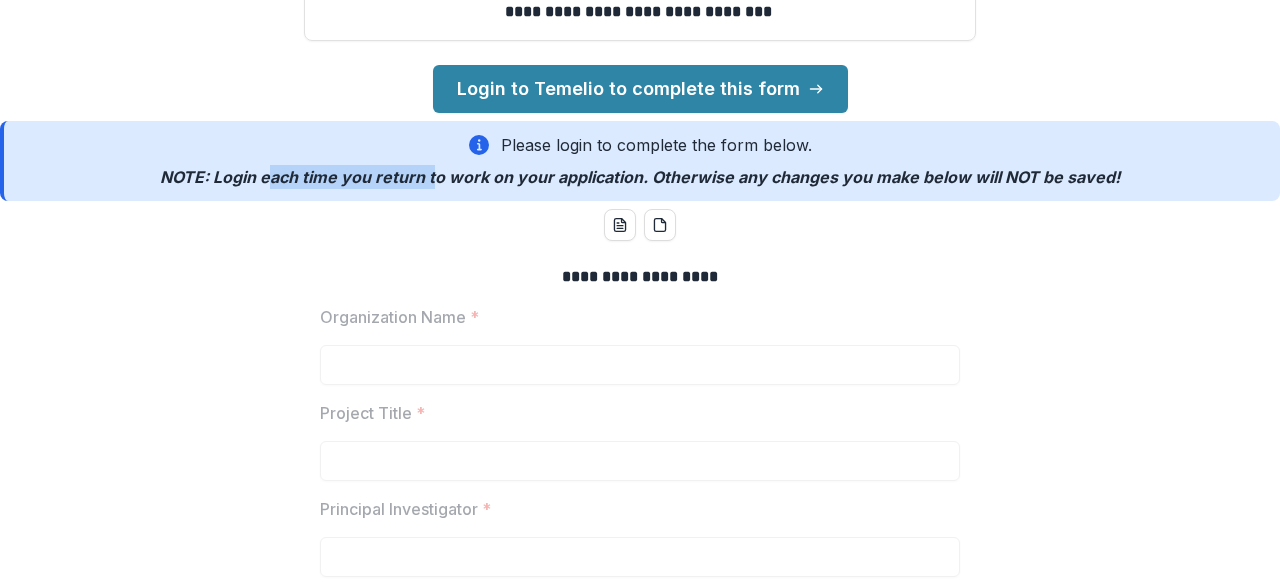 drag, startPoint x: 278, startPoint y: 171, endPoint x: 436, endPoint y: 171, distance: 158 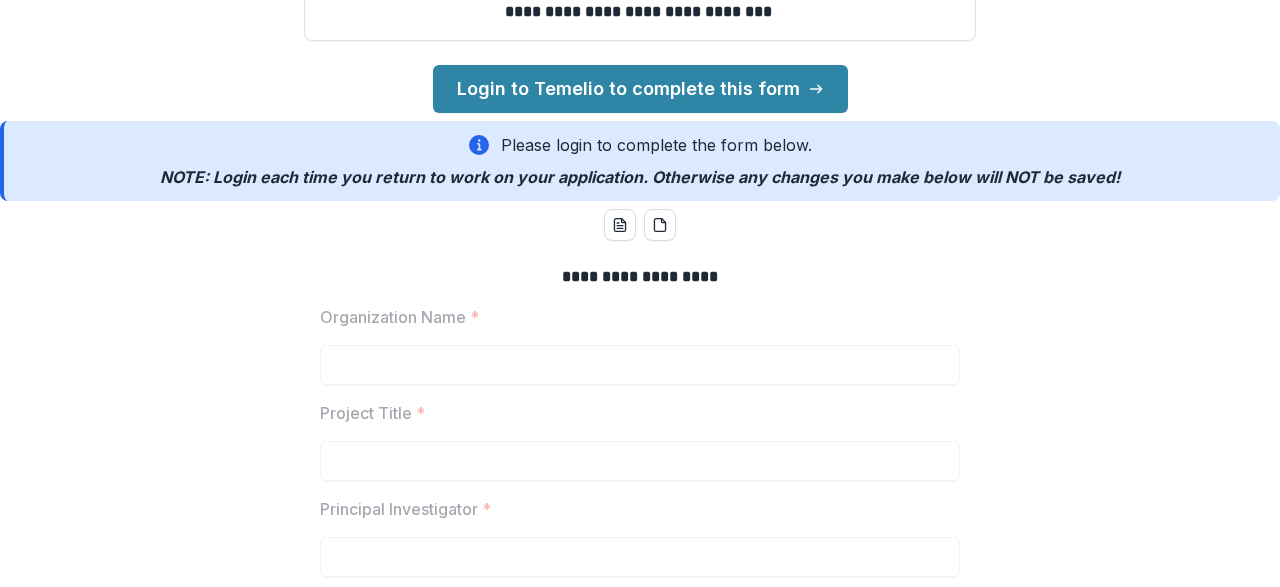 click on "NOTE: Login each time you return to work on your application. Otherwise any changes you make below will NOT be saved!" at bounding box center (640, 177) 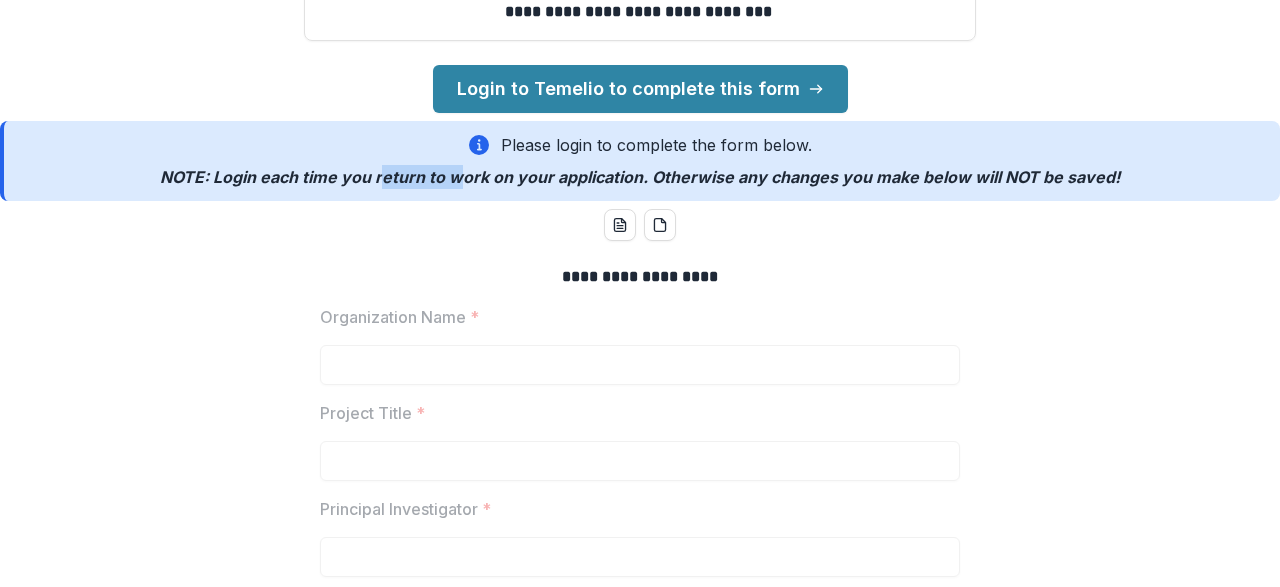 drag, startPoint x: 389, startPoint y: 177, endPoint x: 466, endPoint y: 179, distance: 77.02597 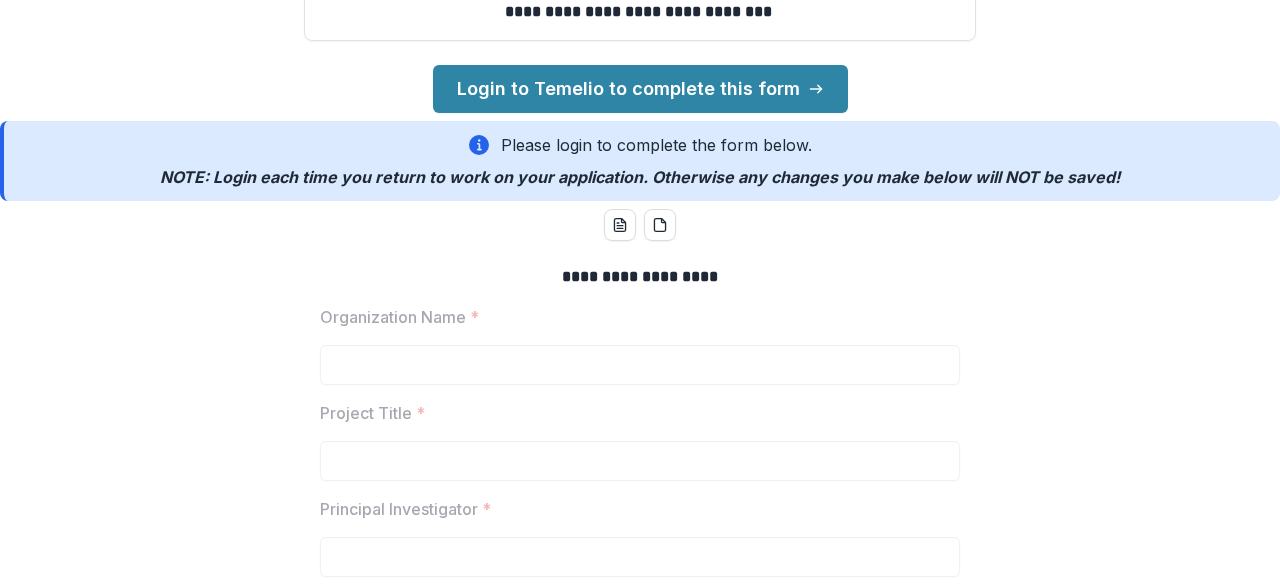 click on "NOTE: Login each time you return to work on your application. Otherwise any changes you make below will NOT be saved!" at bounding box center [640, 177] 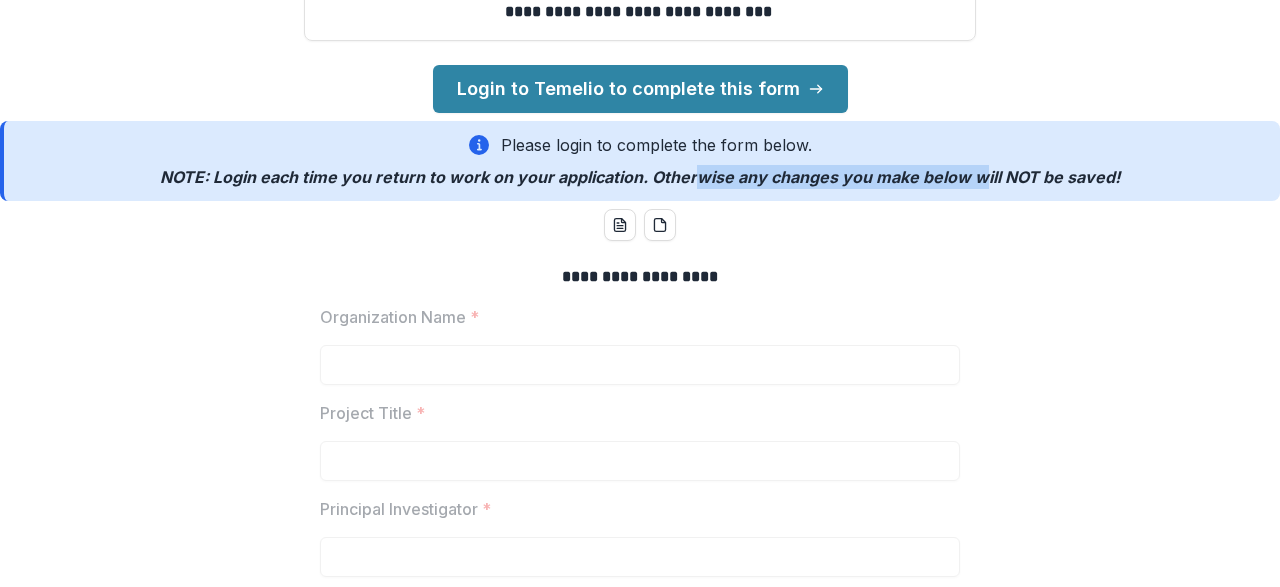 drag, startPoint x: 714, startPoint y: 177, endPoint x: 1075, endPoint y: 182, distance: 361.03464 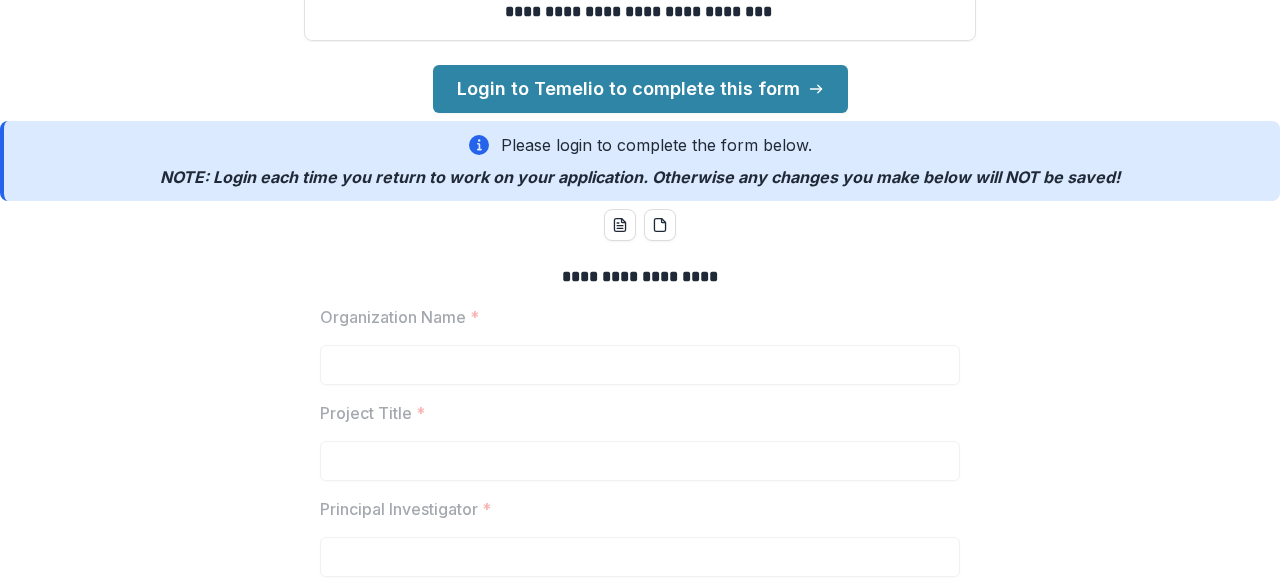 click on "NOTE: Login each time you return to work on your application. Otherwise any changes you make below will NOT be saved!" at bounding box center [640, 177] 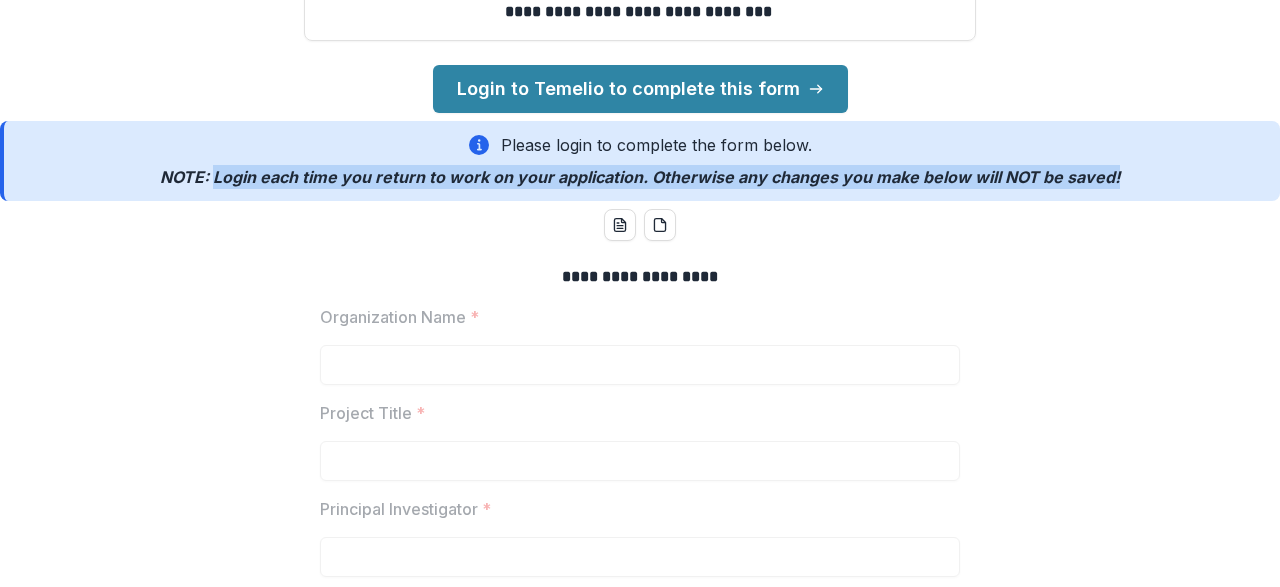 drag, startPoint x: 1136, startPoint y: 172, endPoint x: 220, endPoint y: 168, distance: 916.0087 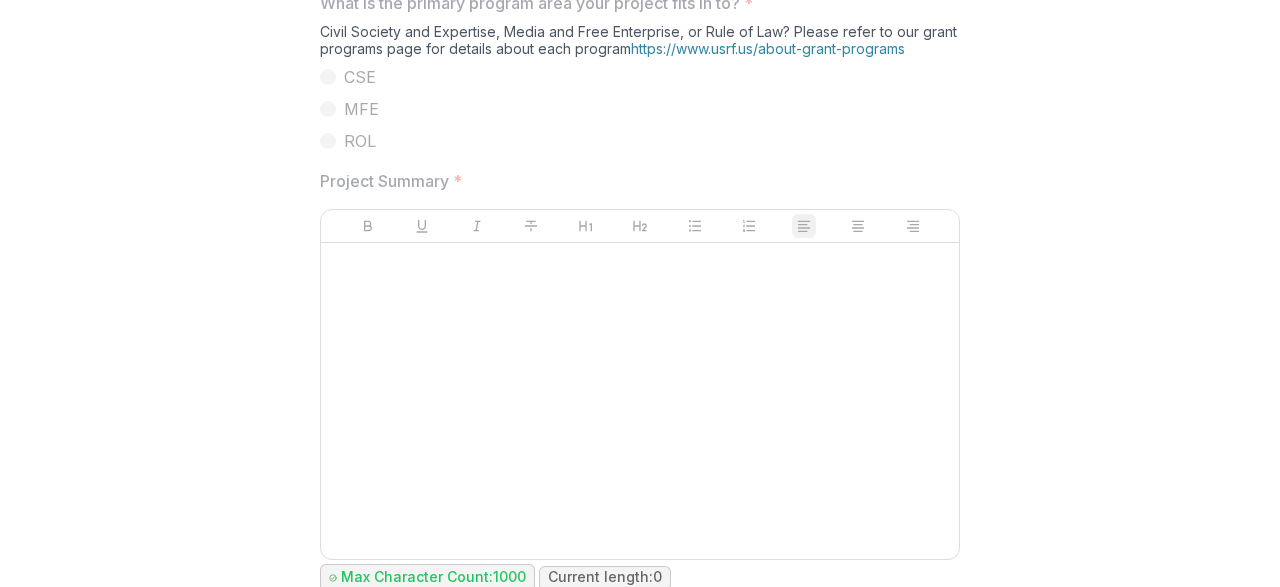 scroll, scrollTop: 927, scrollLeft: 0, axis: vertical 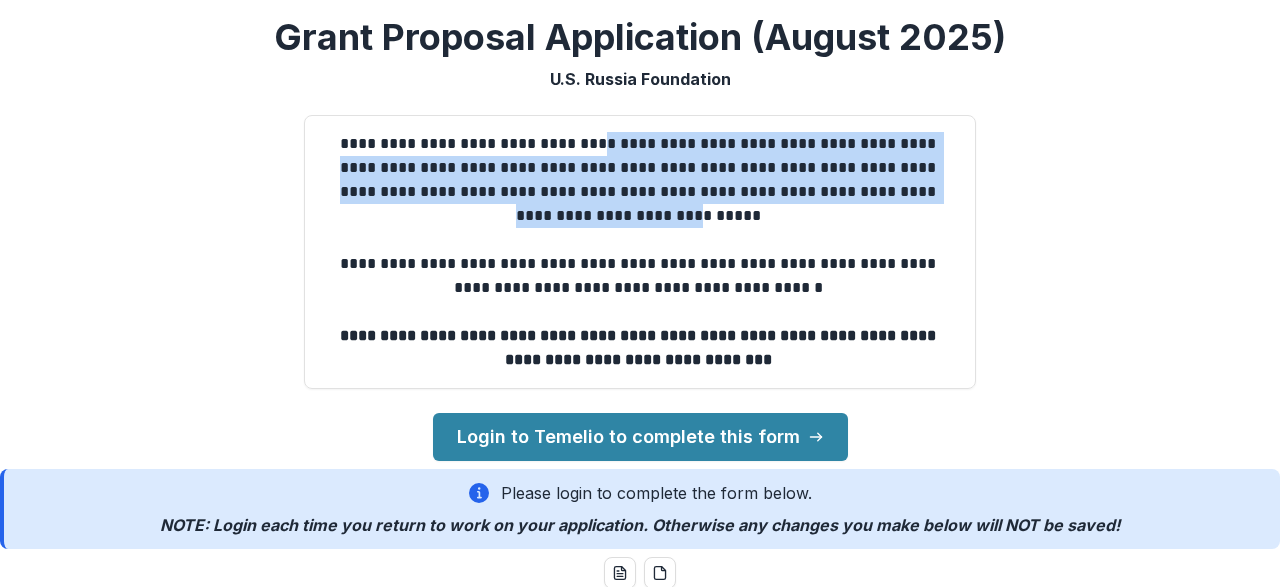 drag, startPoint x: 593, startPoint y: 143, endPoint x: 623, endPoint y: 214, distance: 77.07788 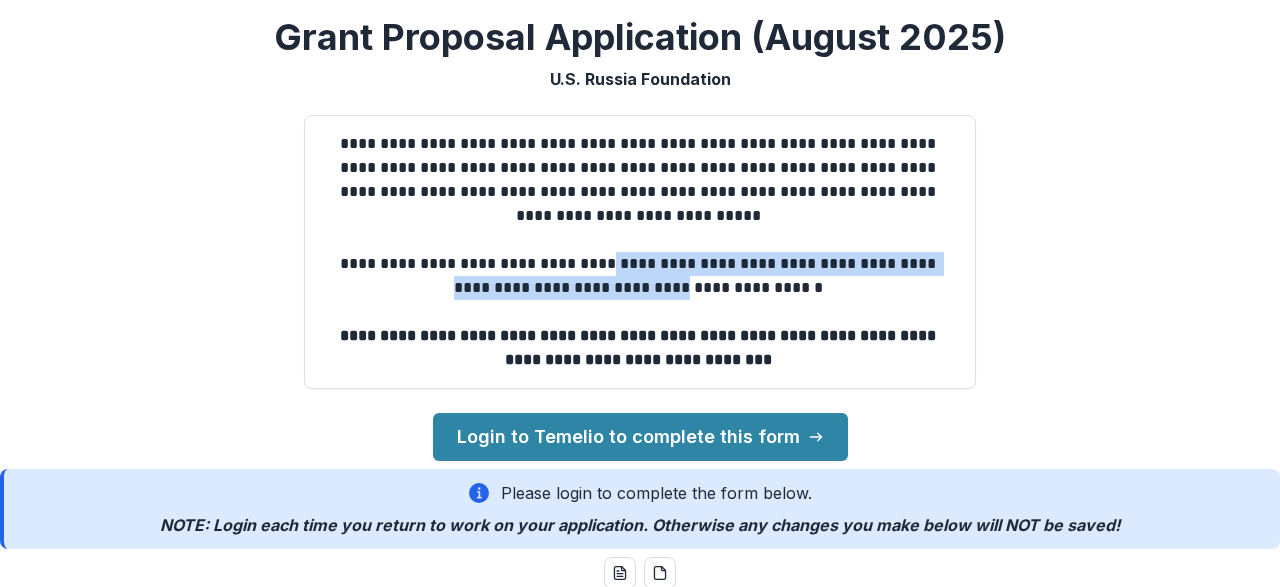 drag, startPoint x: 610, startPoint y: 254, endPoint x: 712, endPoint y: 283, distance: 106.04244 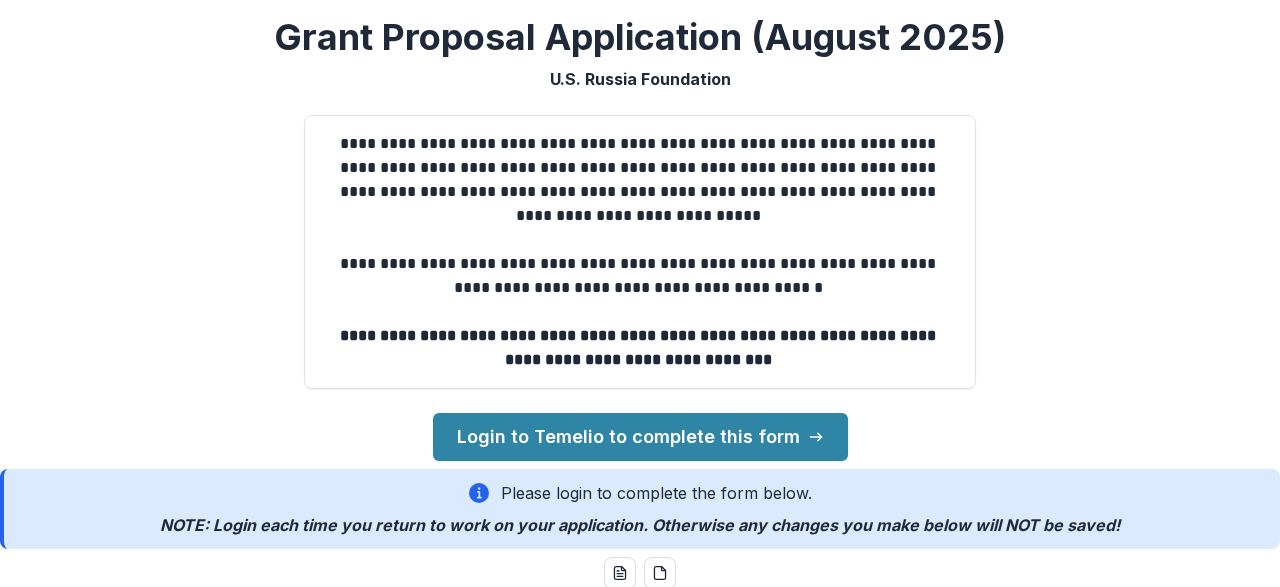 click on "**********" at bounding box center (640, 312) 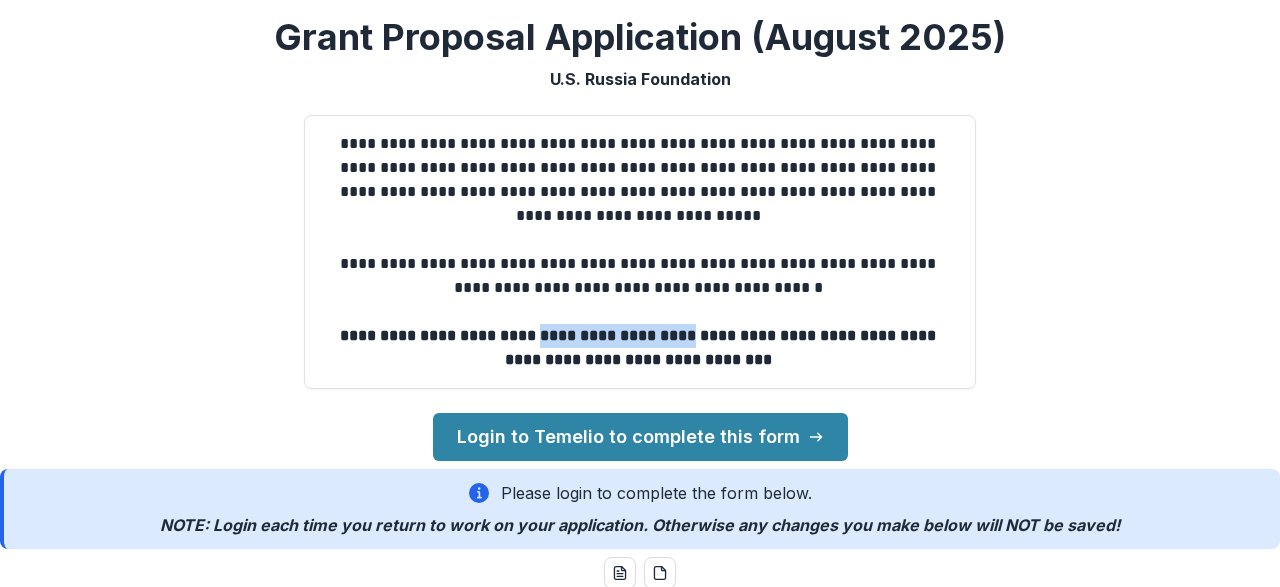 drag, startPoint x: 547, startPoint y: 334, endPoint x: 693, endPoint y: 345, distance: 146.4138 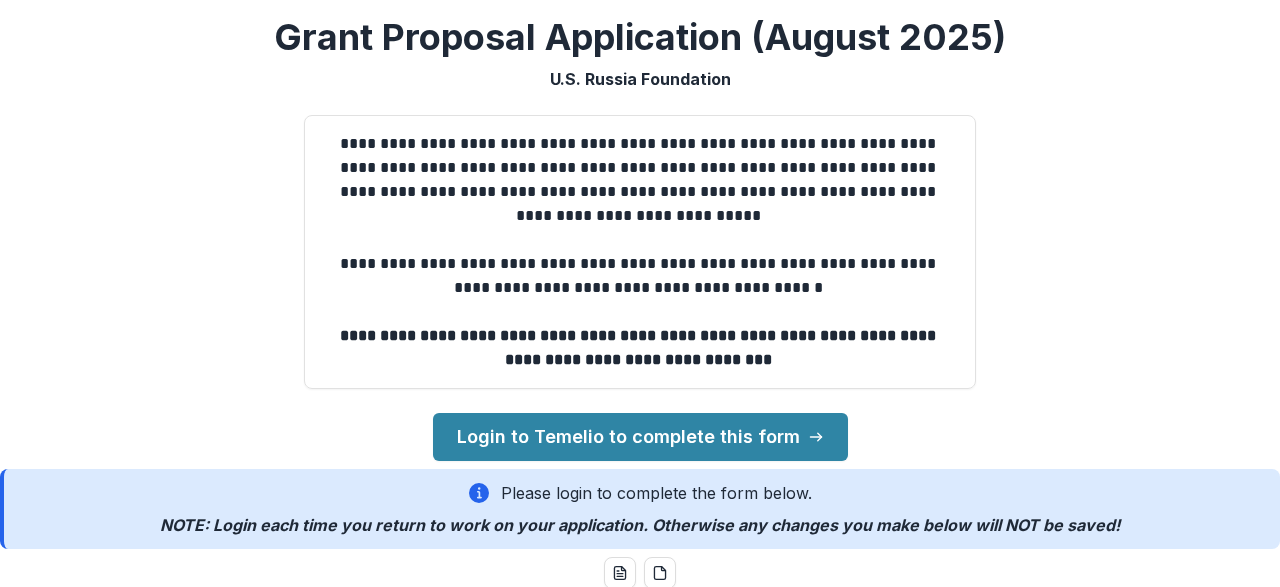 click on "**********" at bounding box center (640, 347) 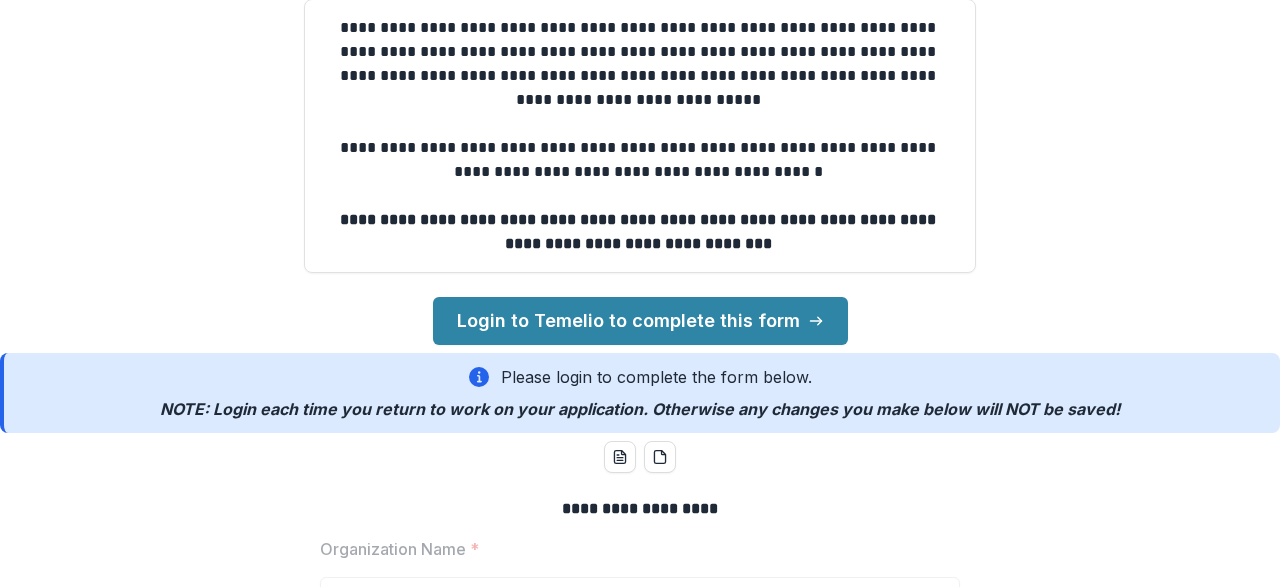scroll, scrollTop: 0, scrollLeft: 0, axis: both 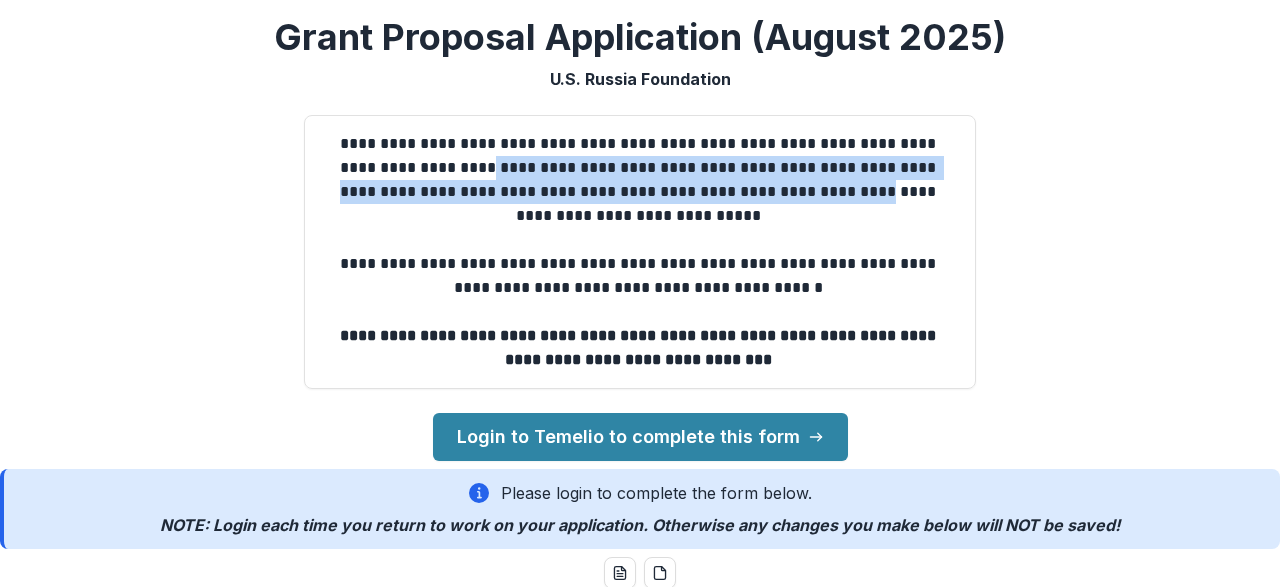 drag, startPoint x: 419, startPoint y: 169, endPoint x: 745, endPoint y: 198, distance: 327.28732 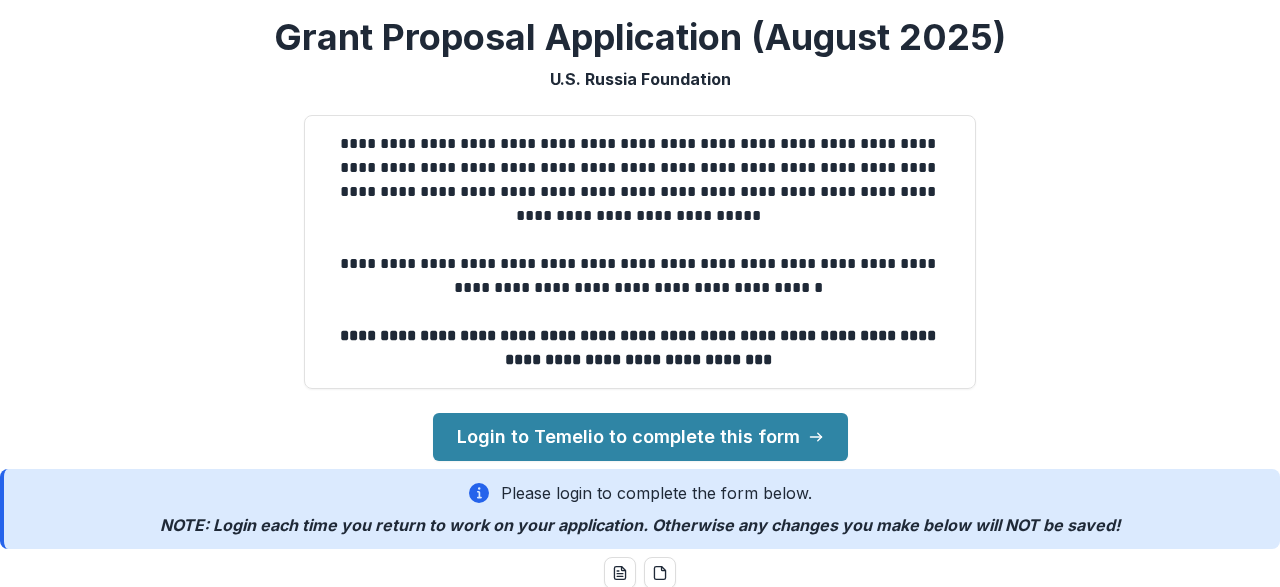 click on "**********" at bounding box center [640, 180] 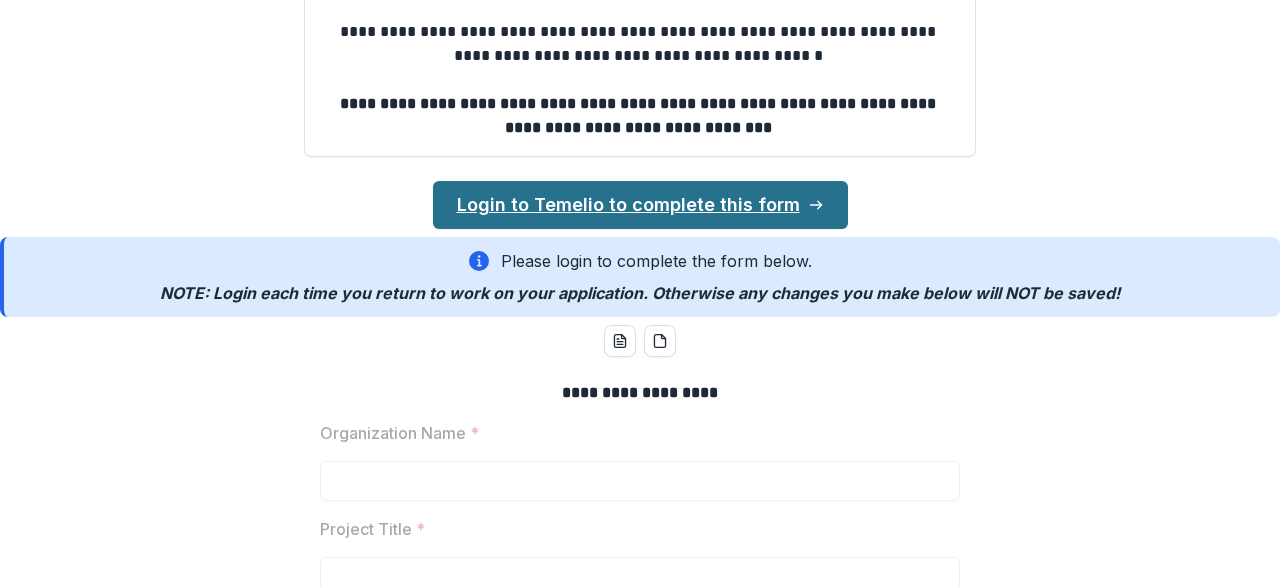 click on "Login to Temelio to complete this form" at bounding box center (640, 205) 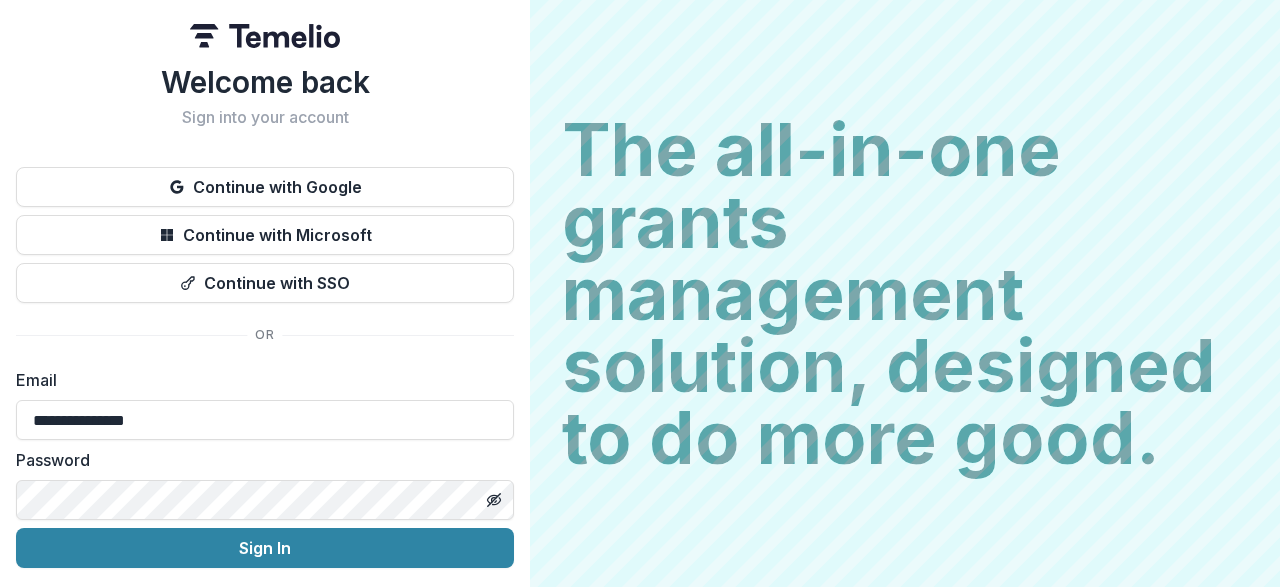 scroll, scrollTop: 66, scrollLeft: 0, axis: vertical 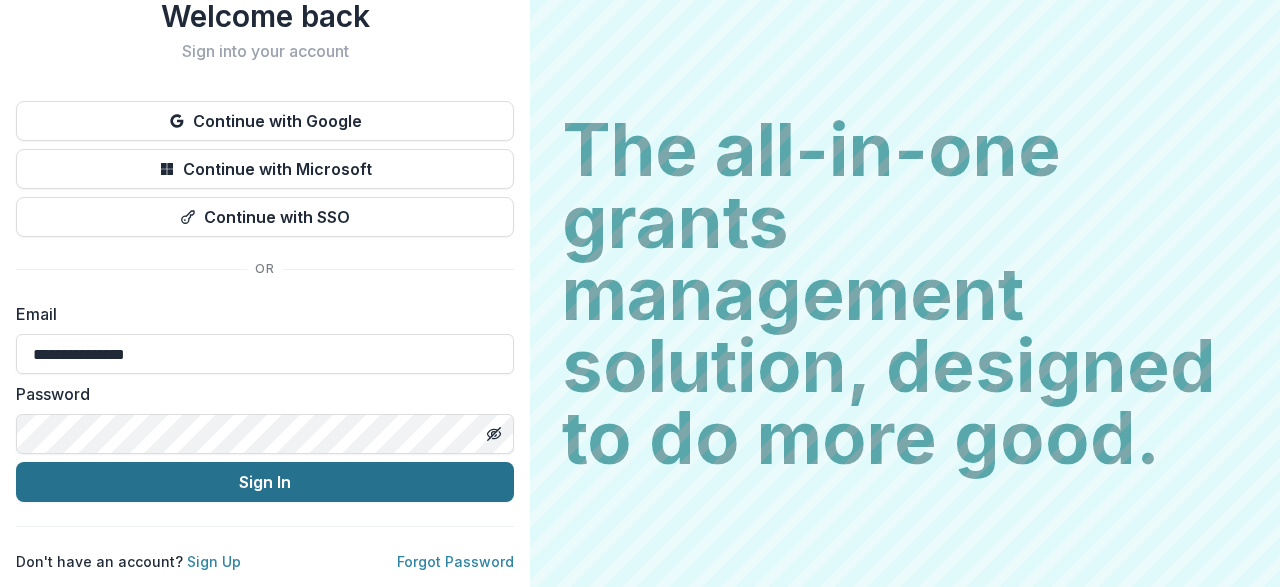 click on "Sign In" at bounding box center [265, 482] 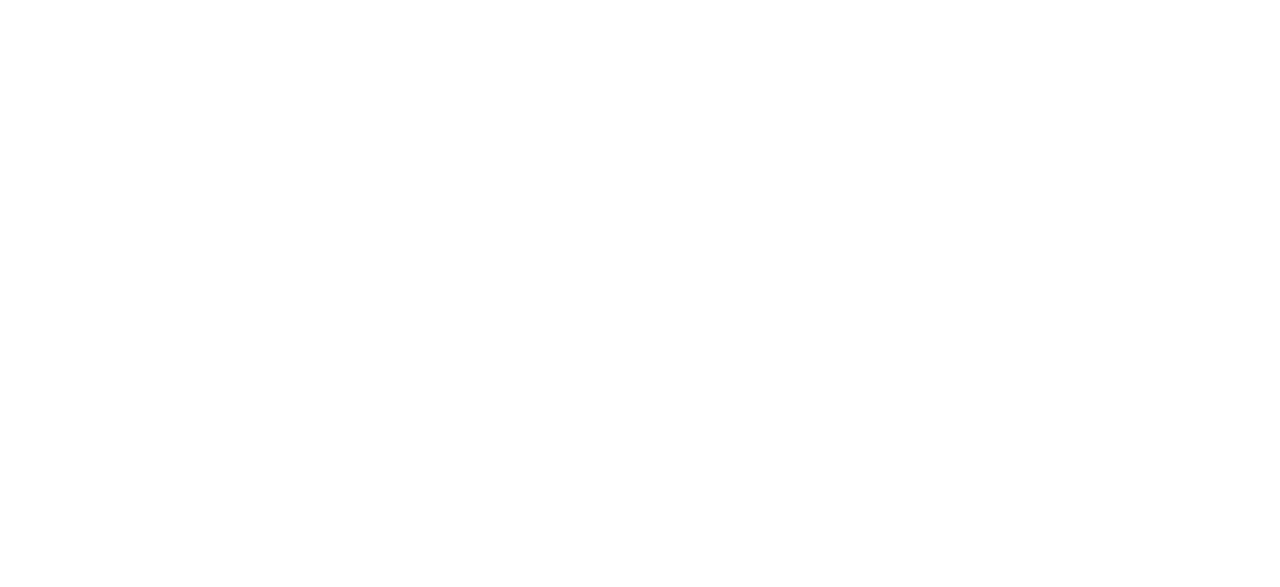 scroll, scrollTop: 0, scrollLeft: 0, axis: both 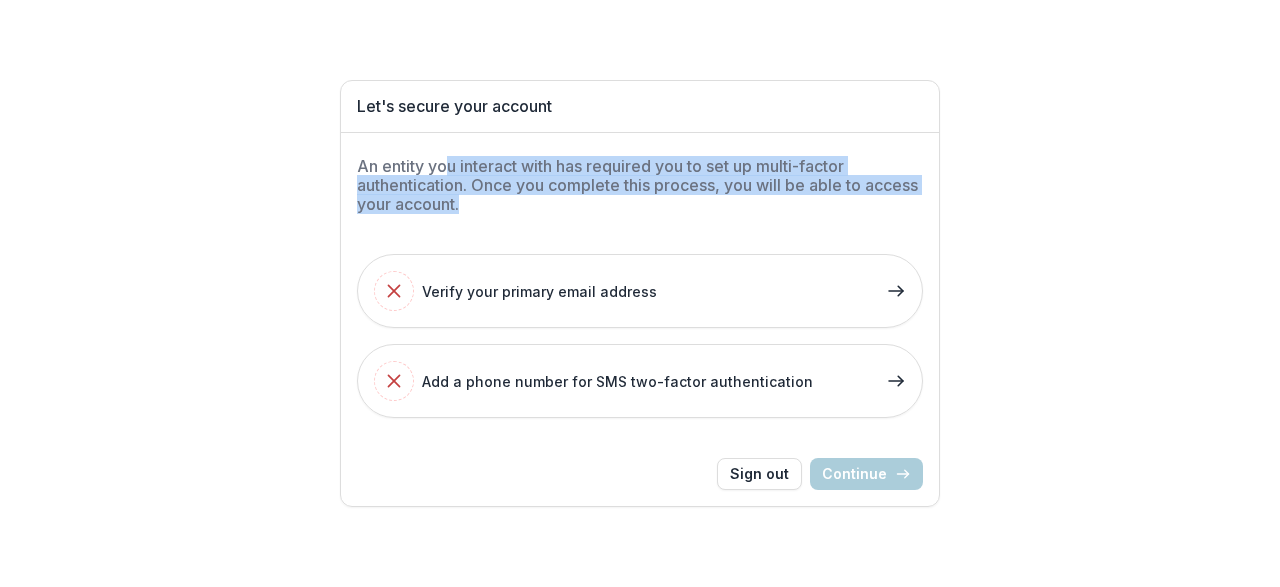 drag, startPoint x: 443, startPoint y: 173, endPoint x: 471, endPoint y: 183, distance: 29.732138 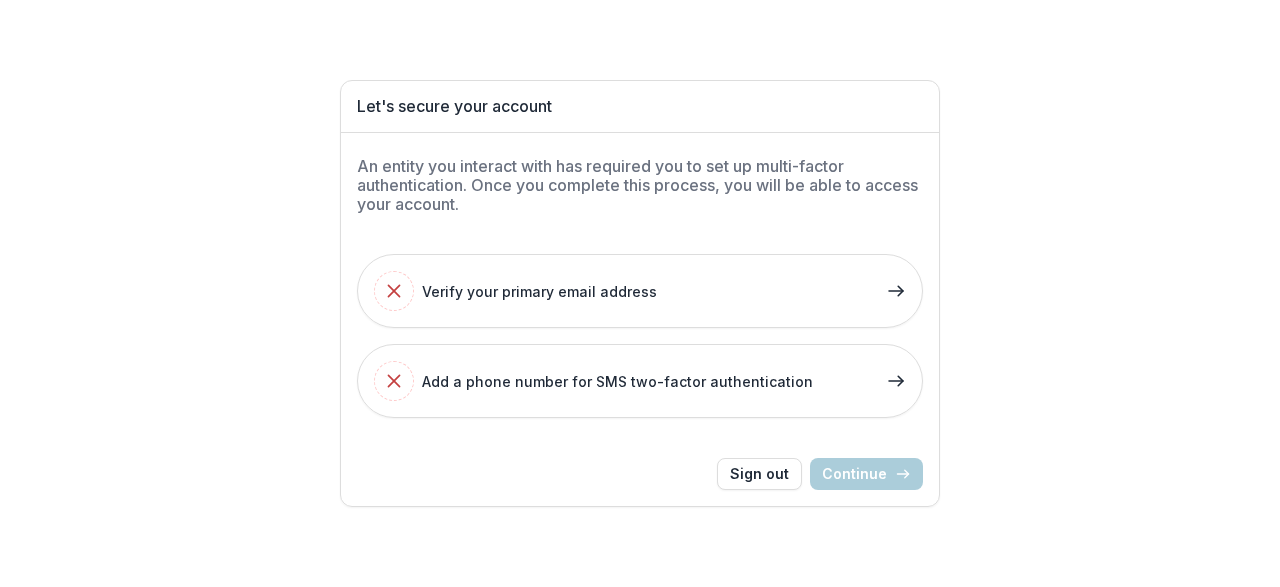 click on "An entity you interact with has required you to set up multi-factor authentication. Once you complete this process, you will be able to access your account." at bounding box center (640, 186) 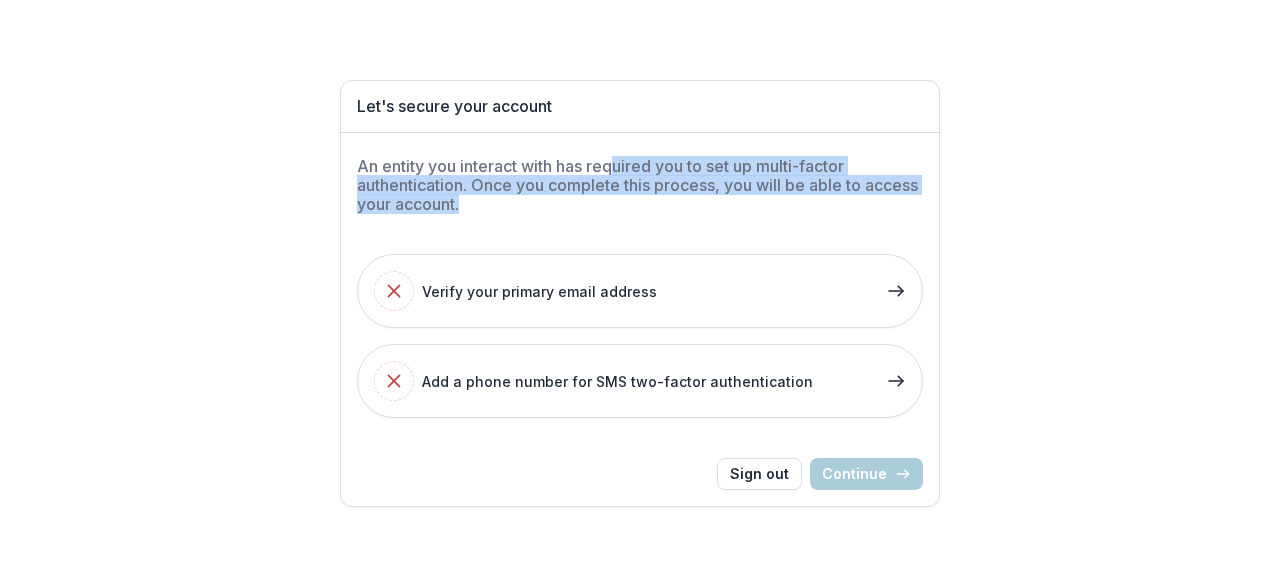 drag, startPoint x: 617, startPoint y: 169, endPoint x: 697, endPoint y: 200, distance: 85.79627 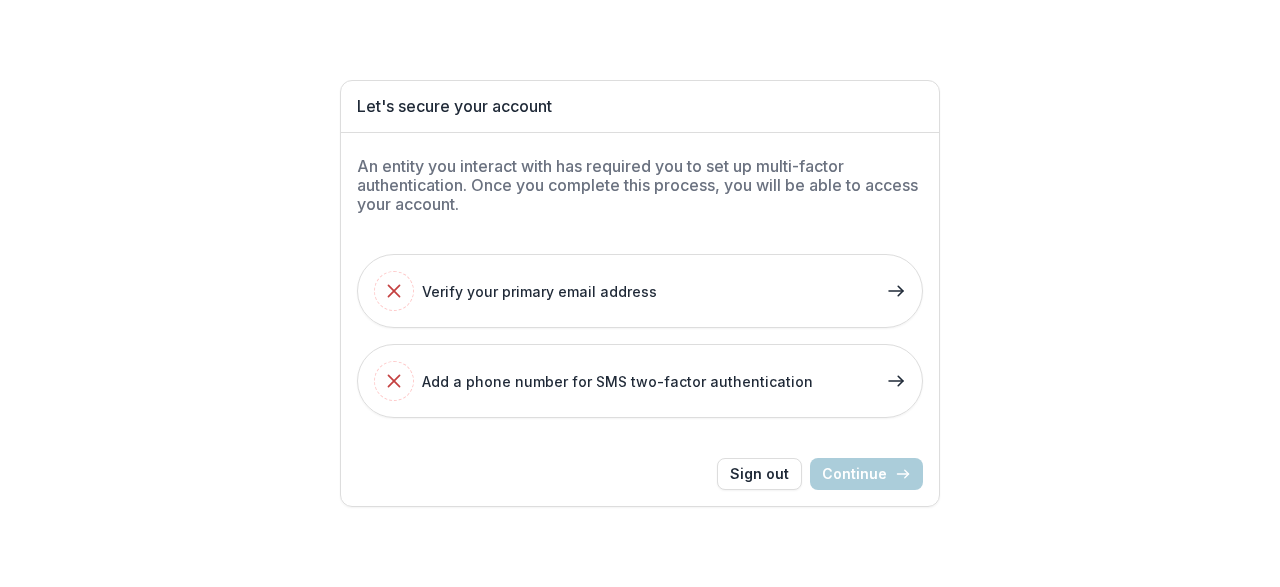 click on "An entity you interact with has required you to set up multi-factor authentication. Once you complete this process, you will be able to access your account." at bounding box center [640, 186] 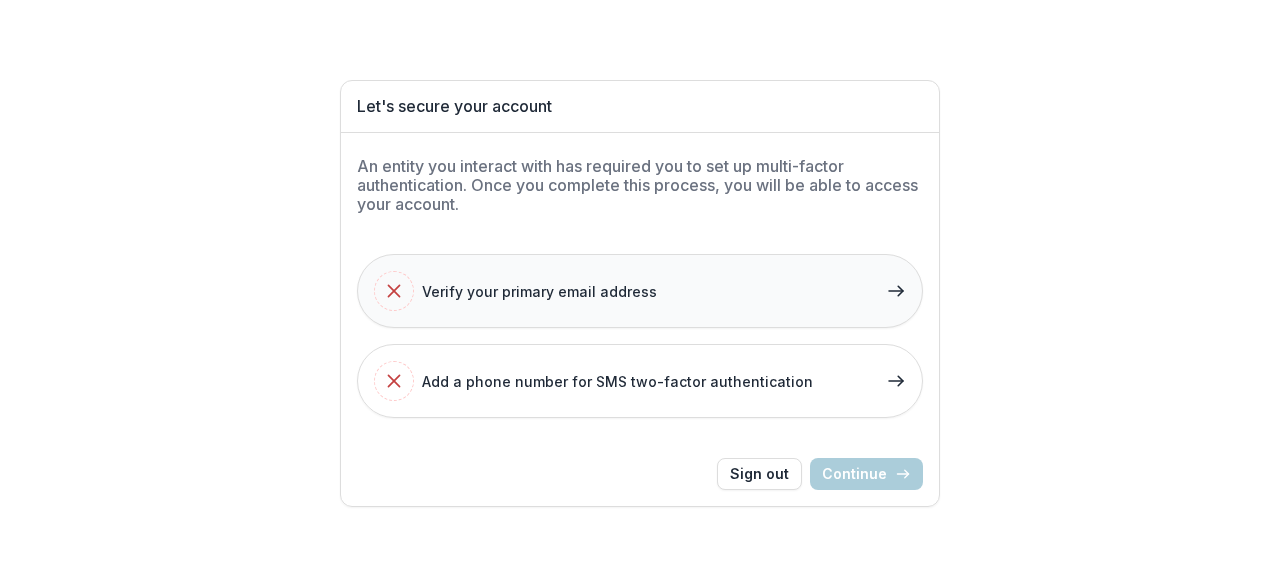 click on "Verify your primary email address" at bounding box center [640, 291] 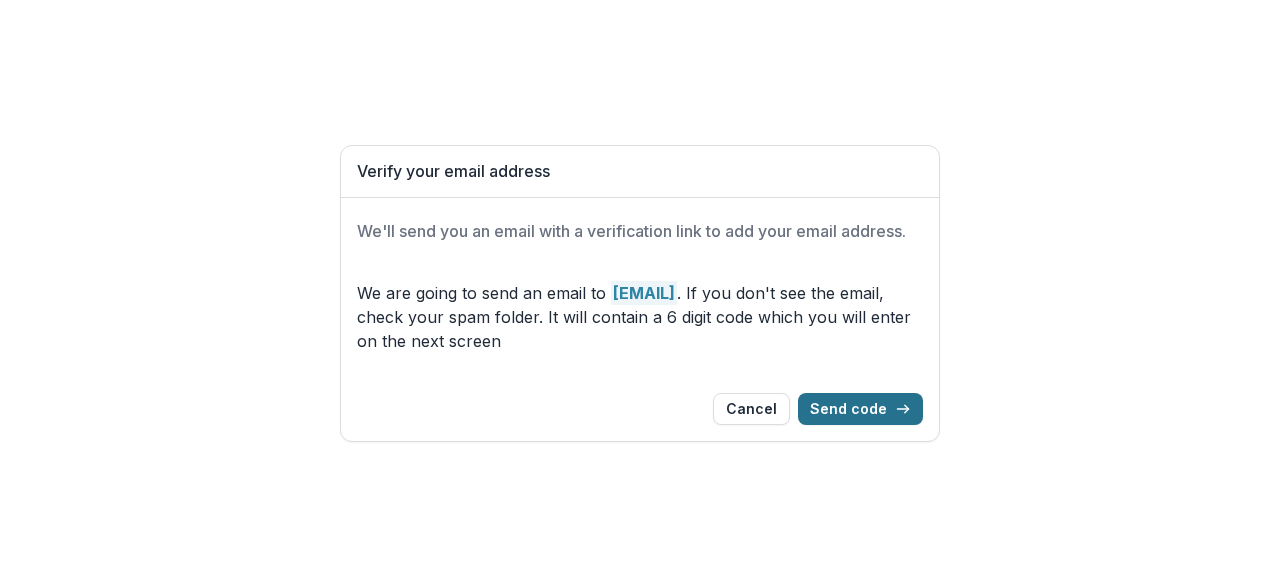 click on "Send code" at bounding box center [860, 409] 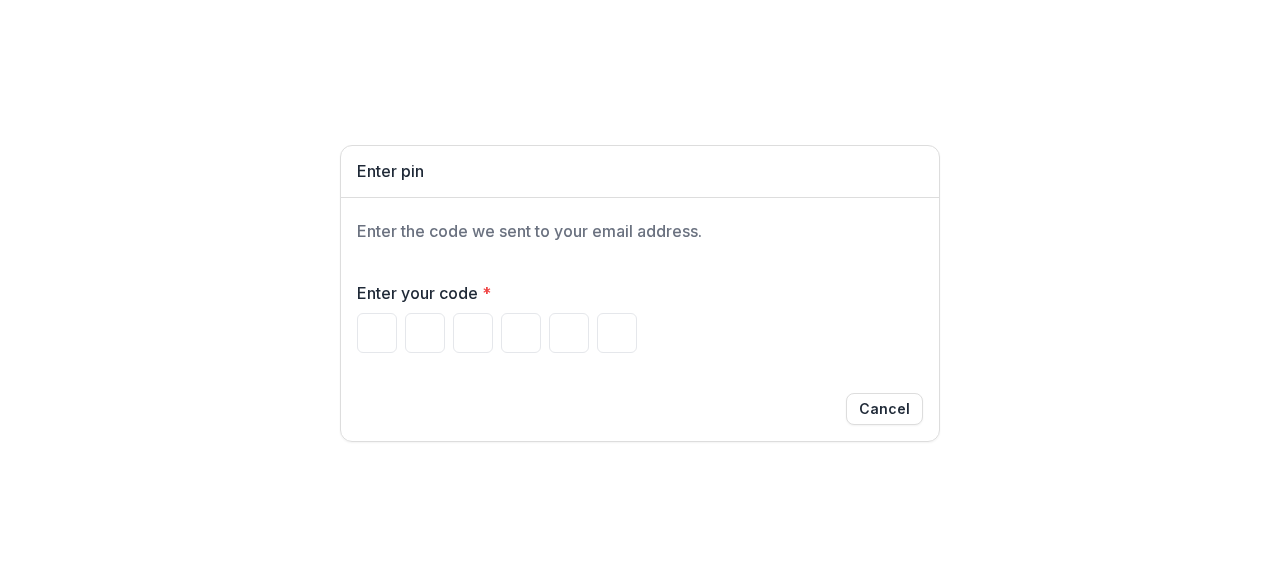 paste on "*" 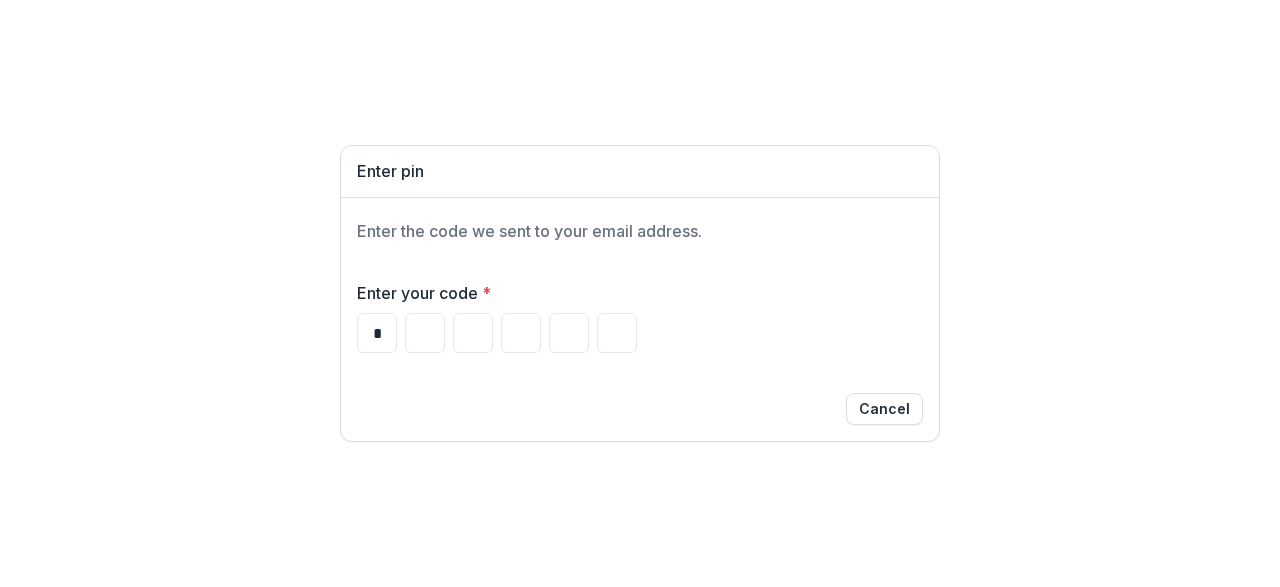 type on "*" 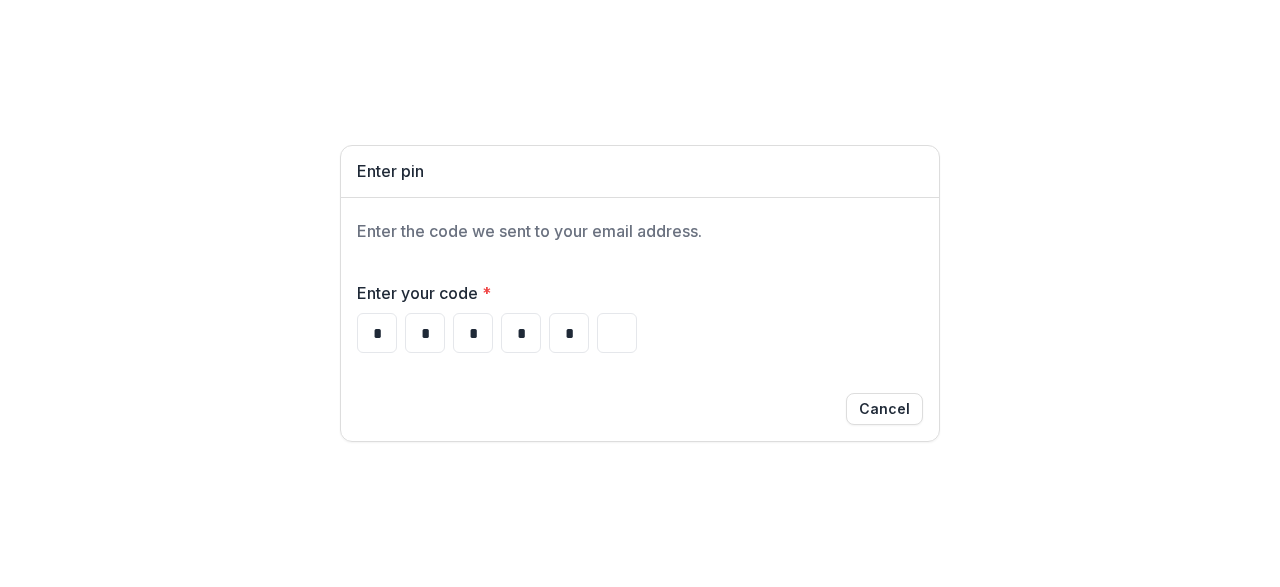 type on "*" 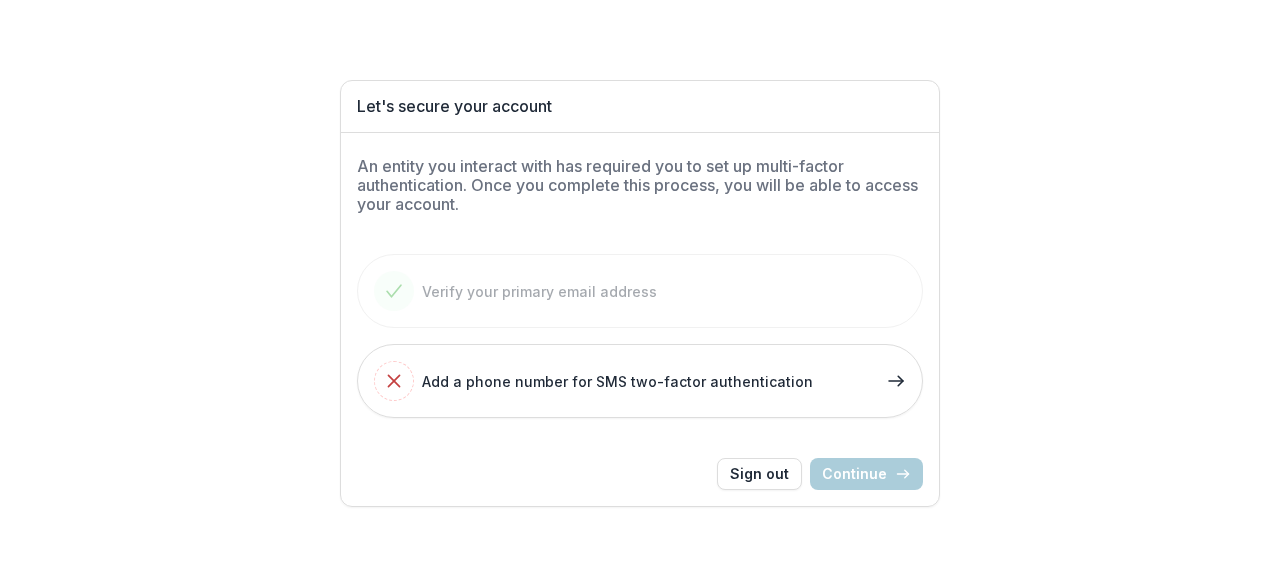 drag, startPoint x: 677, startPoint y: 375, endPoint x: 698, endPoint y: 459, distance: 86.58522 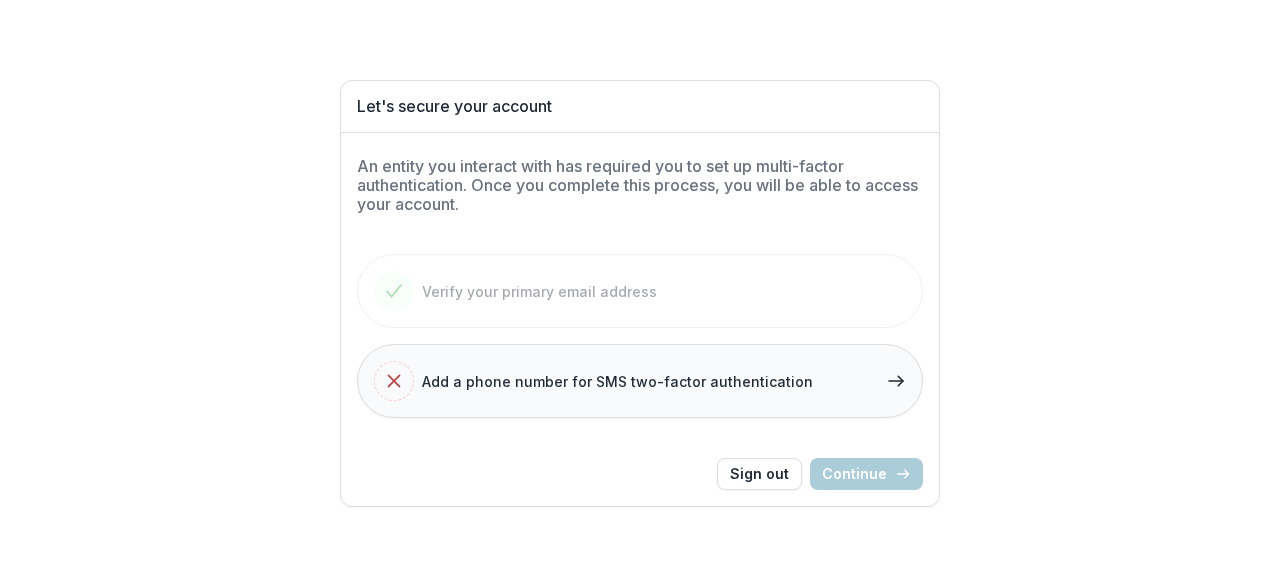 click on "Add a phone number for SMS two-factor authentication" at bounding box center (617, 381) 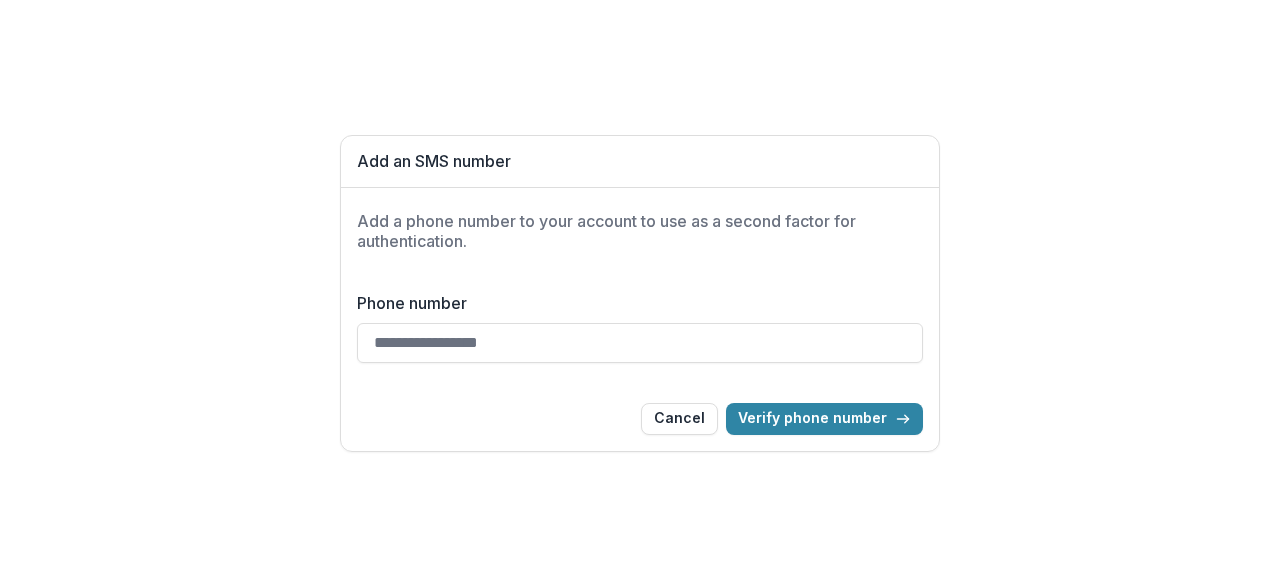 click on "Phone number" at bounding box center (640, 343) 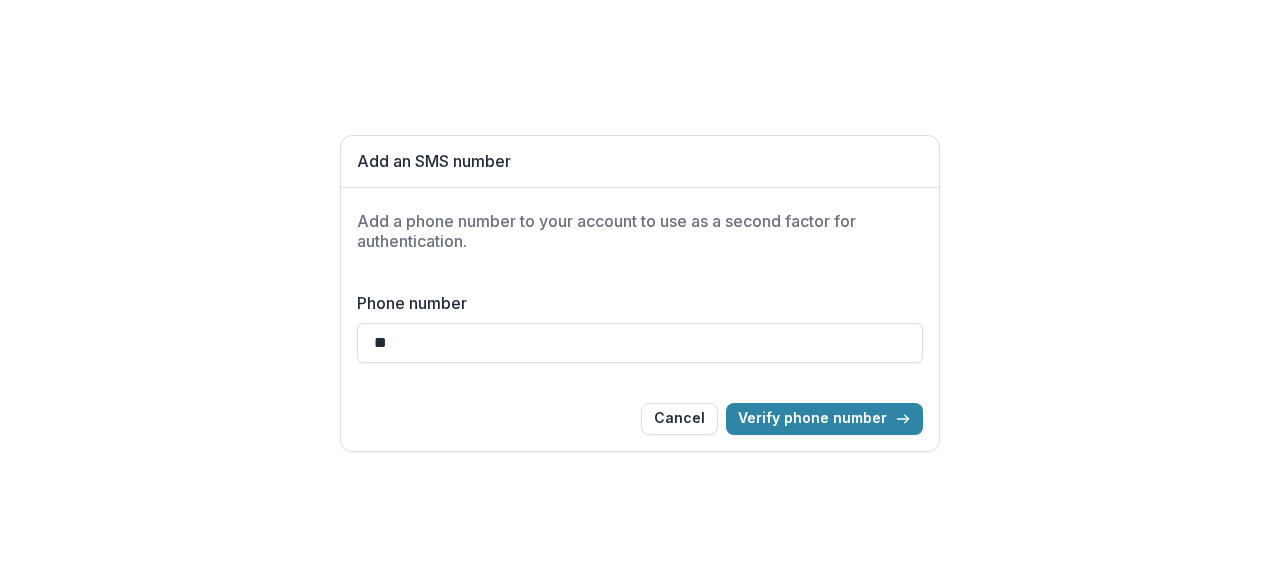 type on "*" 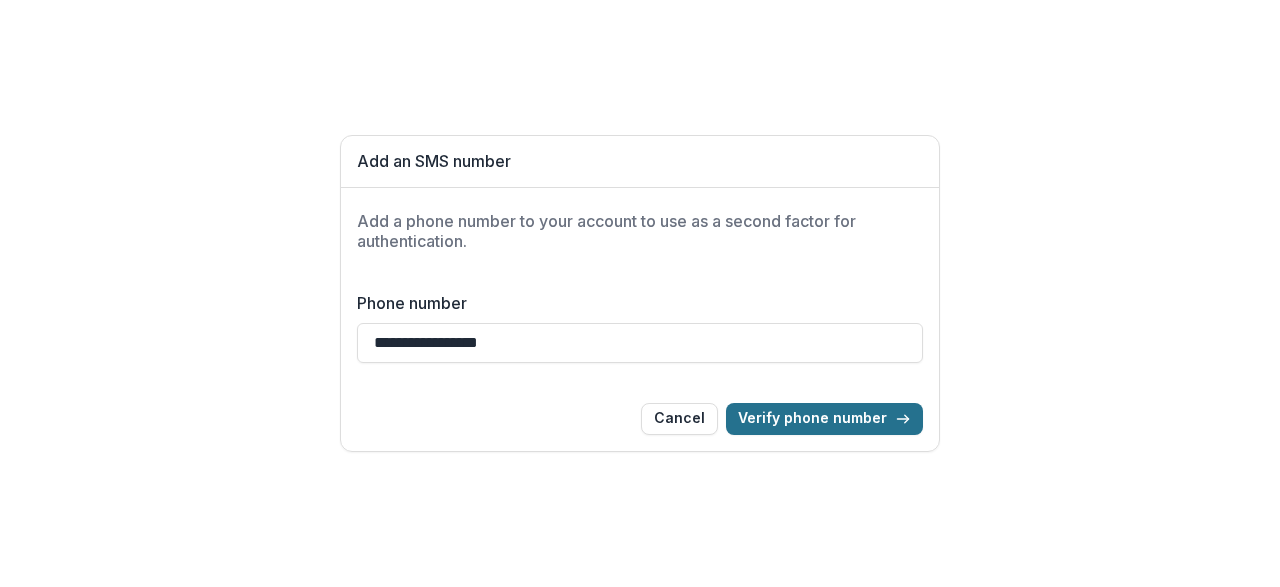 type on "**********" 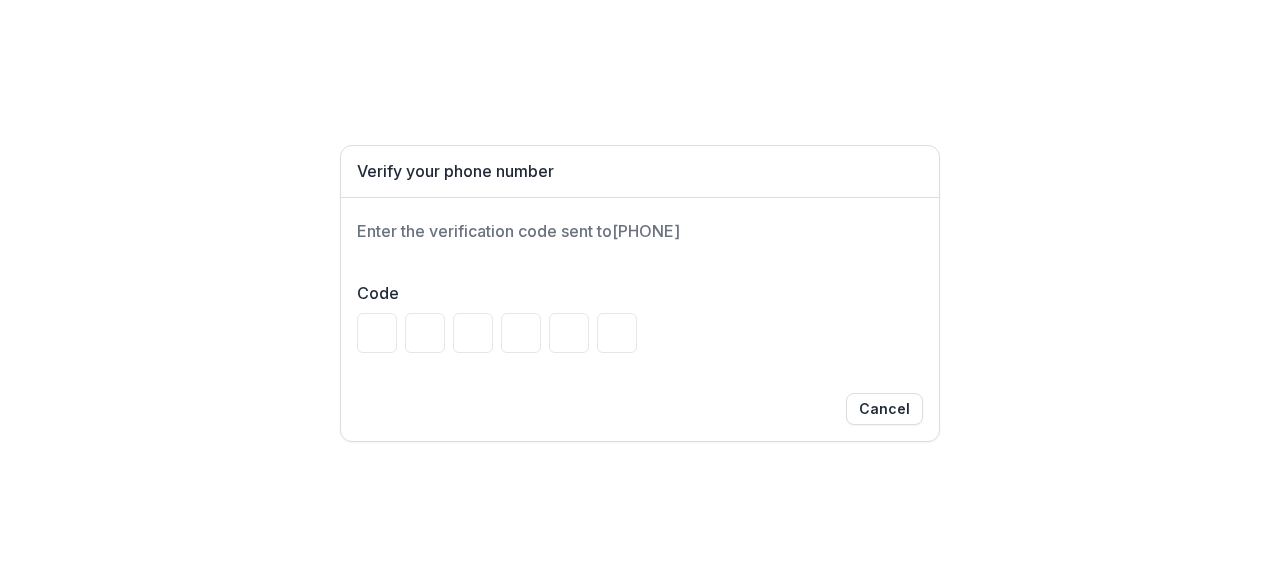 type on "*" 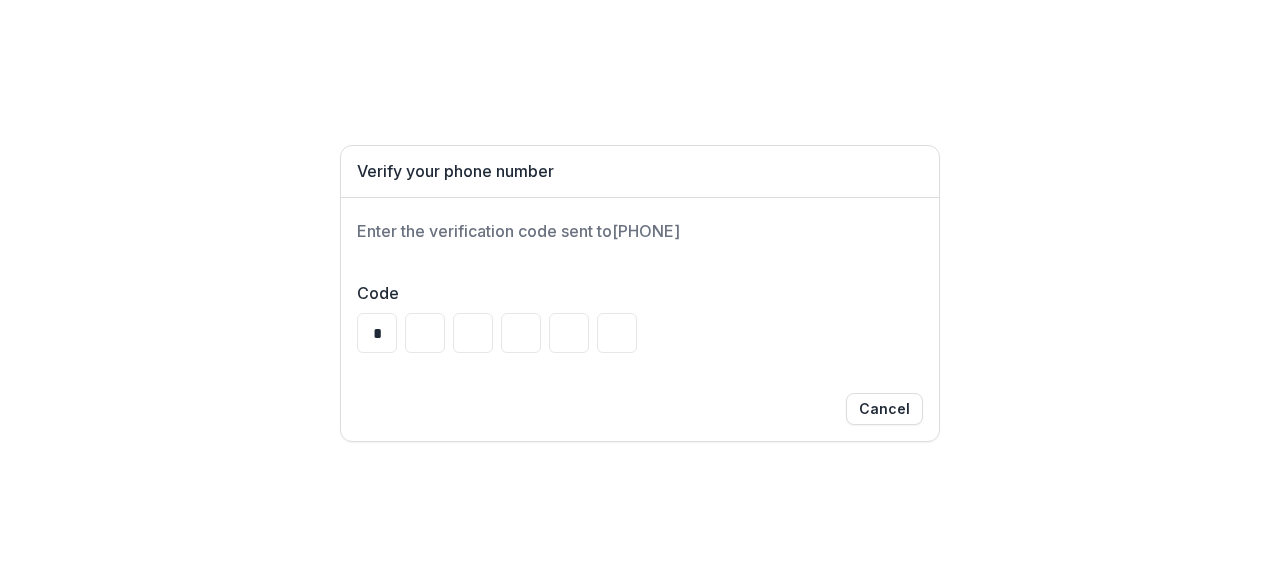 type on "*" 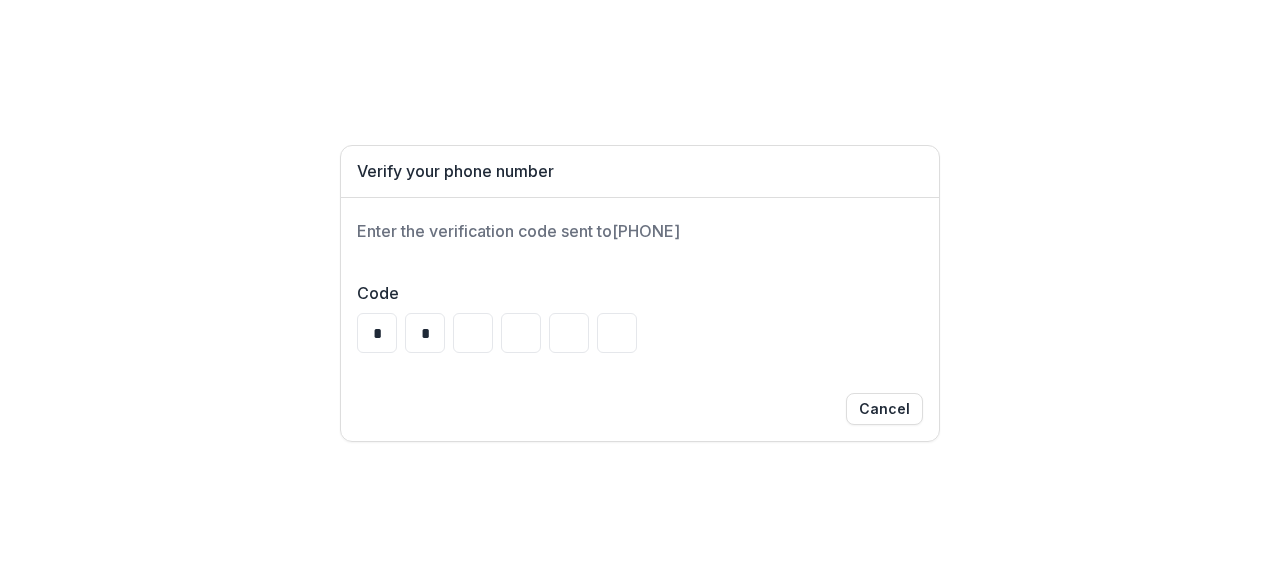 type on "*" 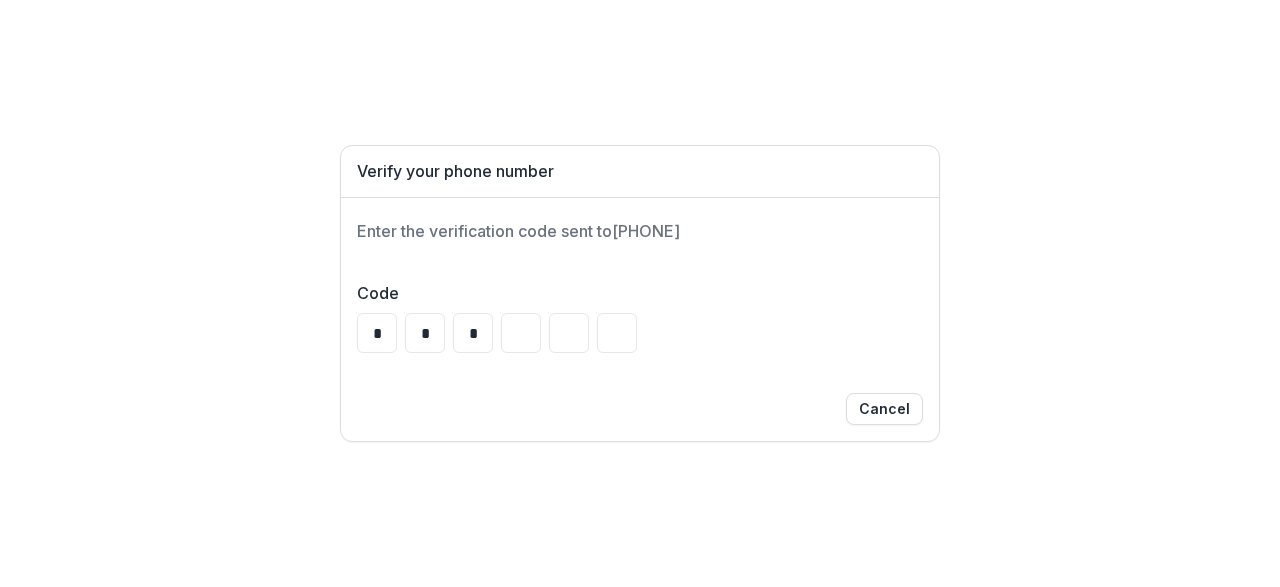 type on "*" 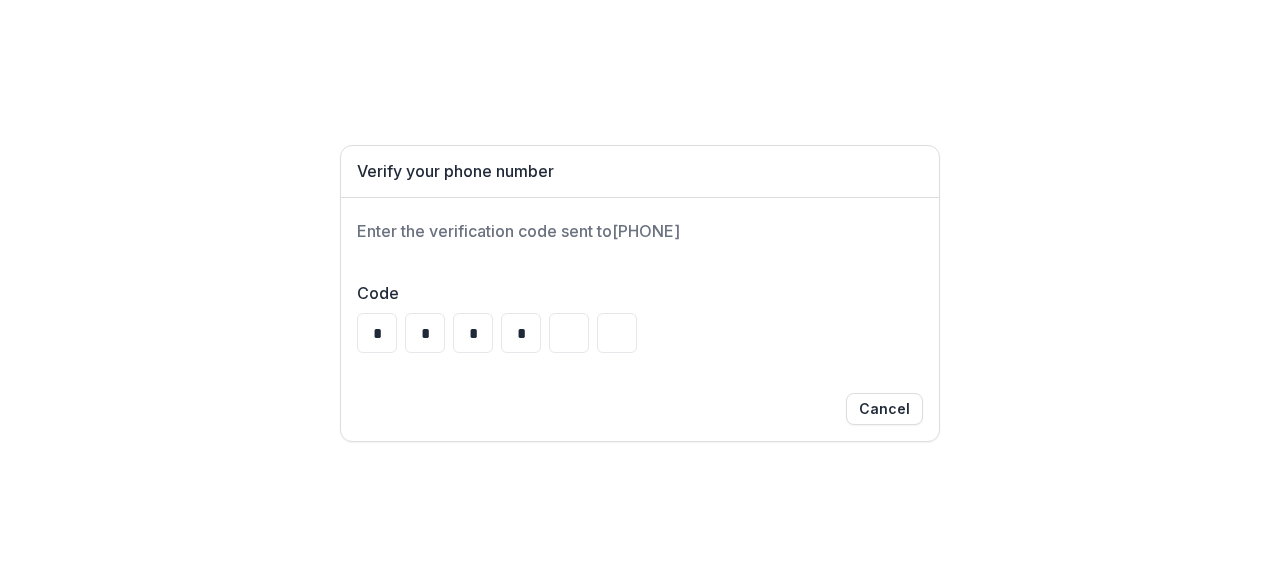 type on "*" 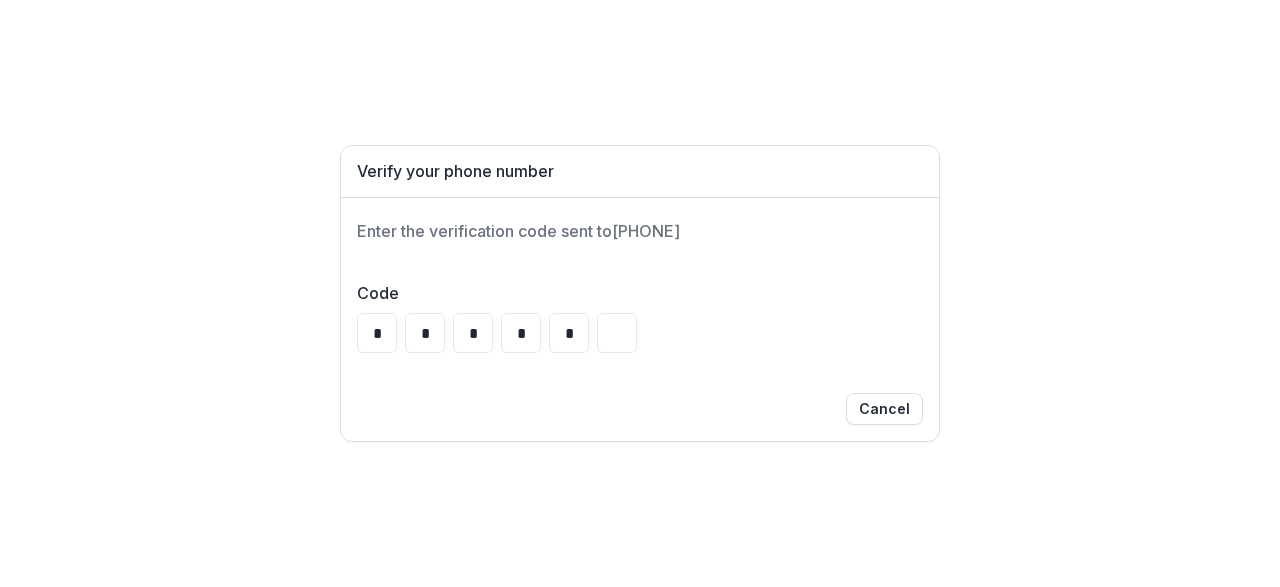 type on "*" 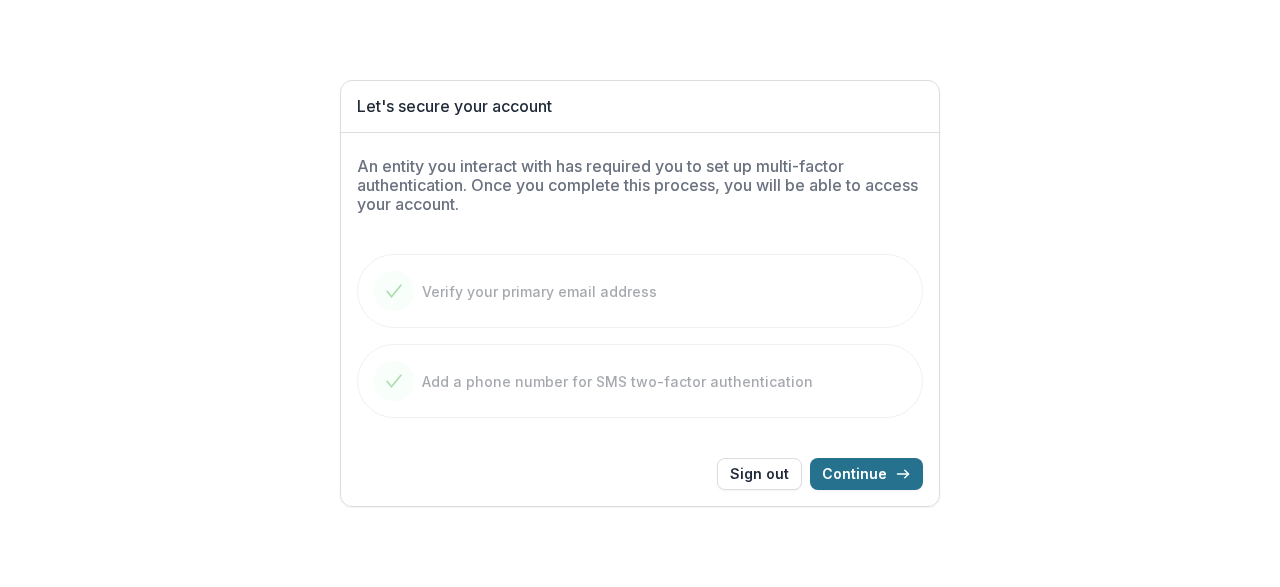 click on "Continue" at bounding box center [866, 474] 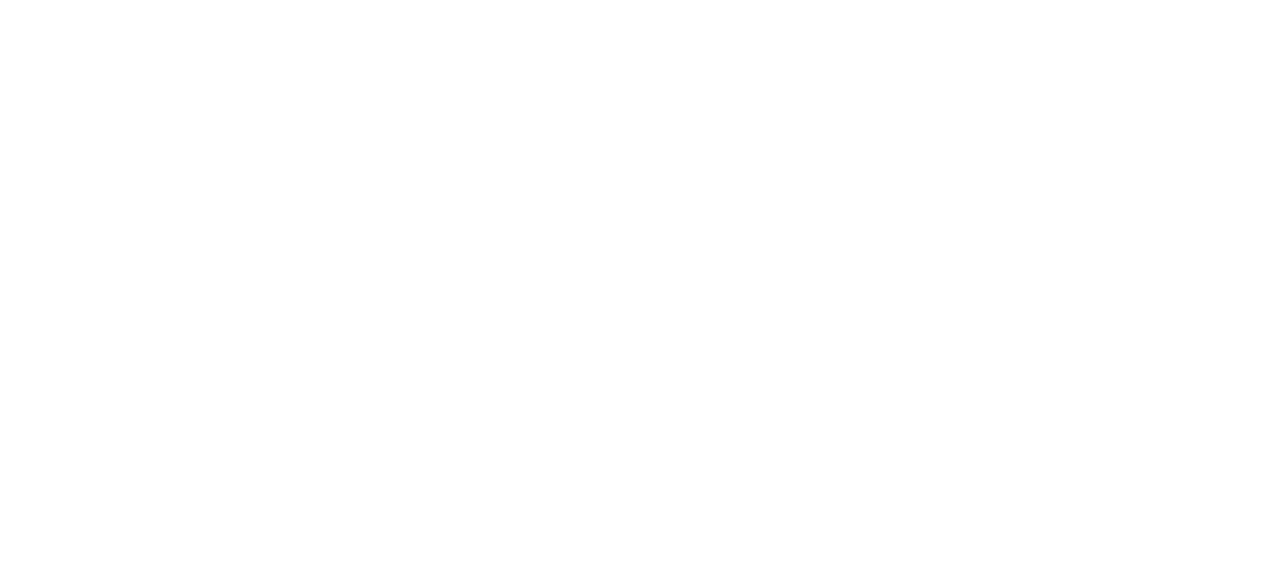 scroll, scrollTop: 0, scrollLeft: 0, axis: both 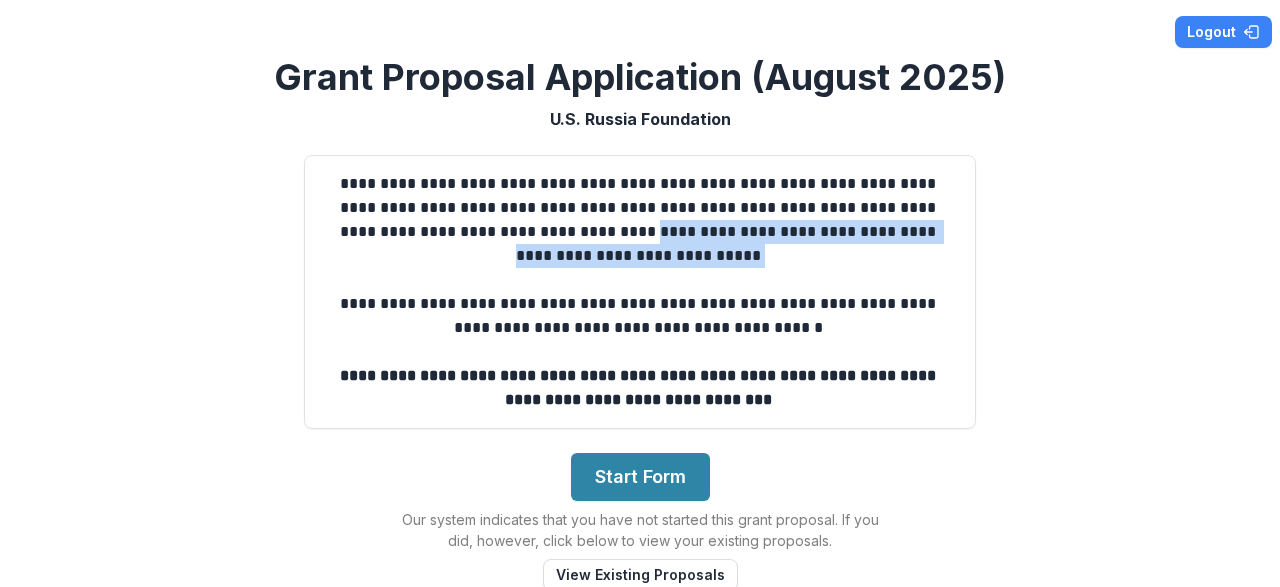 drag, startPoint x: 531, startPoint y: 230, endPoint x: 846, endPoint y: 267, distance: 317.16556 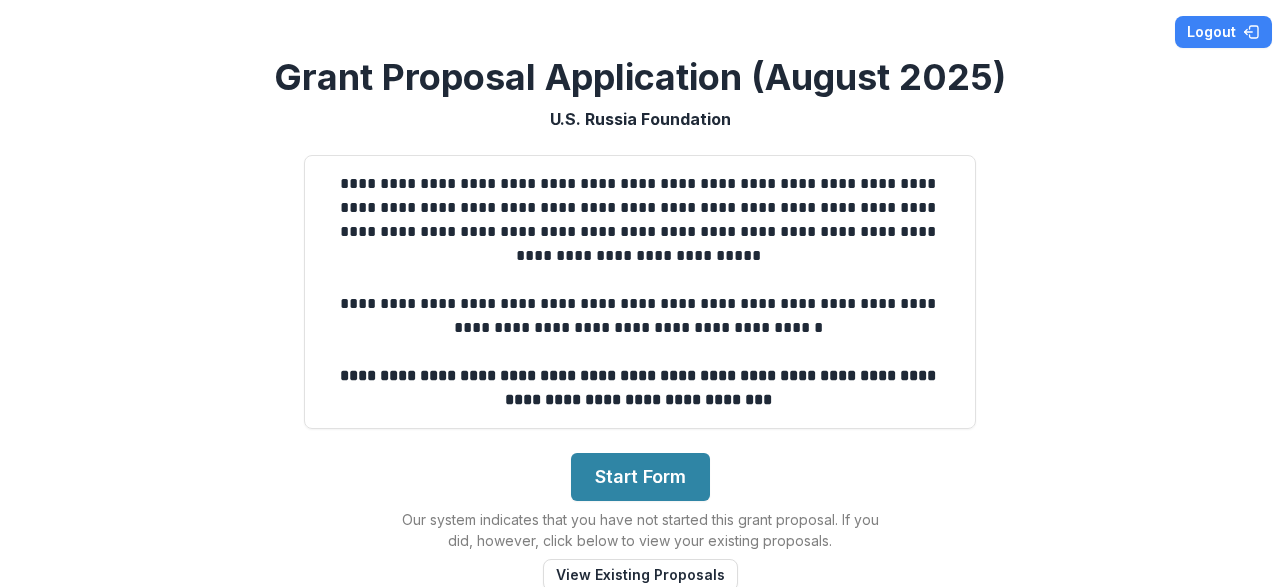 click on "**********" at bounding box center (640, 352) 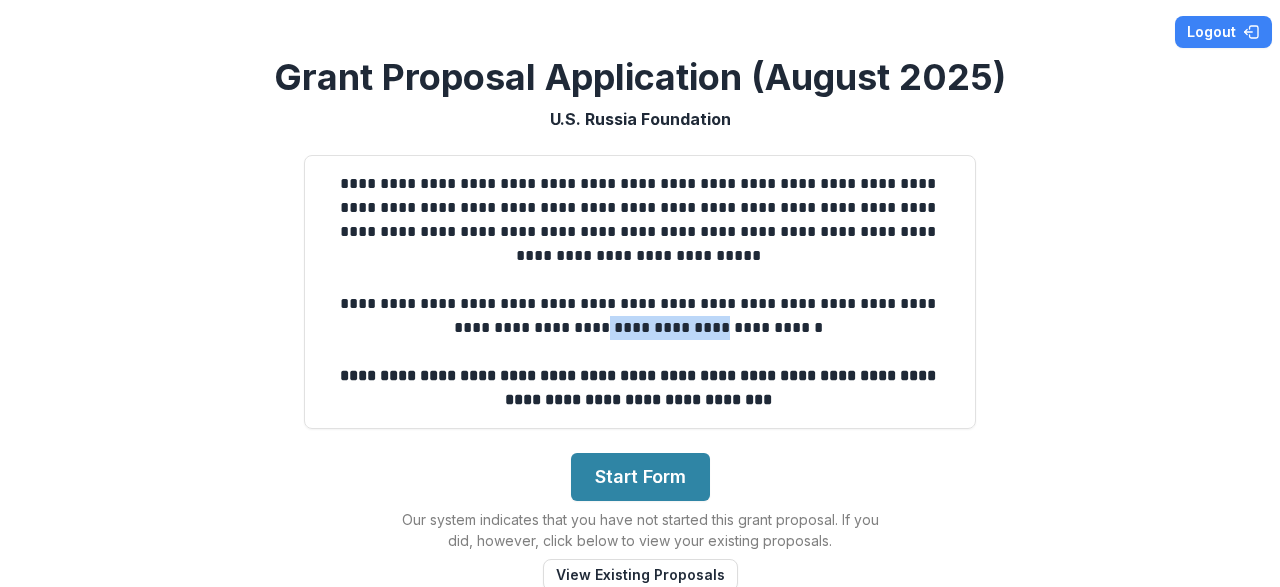 drag, startPoint x: 595, startPoint y: 326, endPoint x: 715, endPoint y: 323, distance: 120.03749 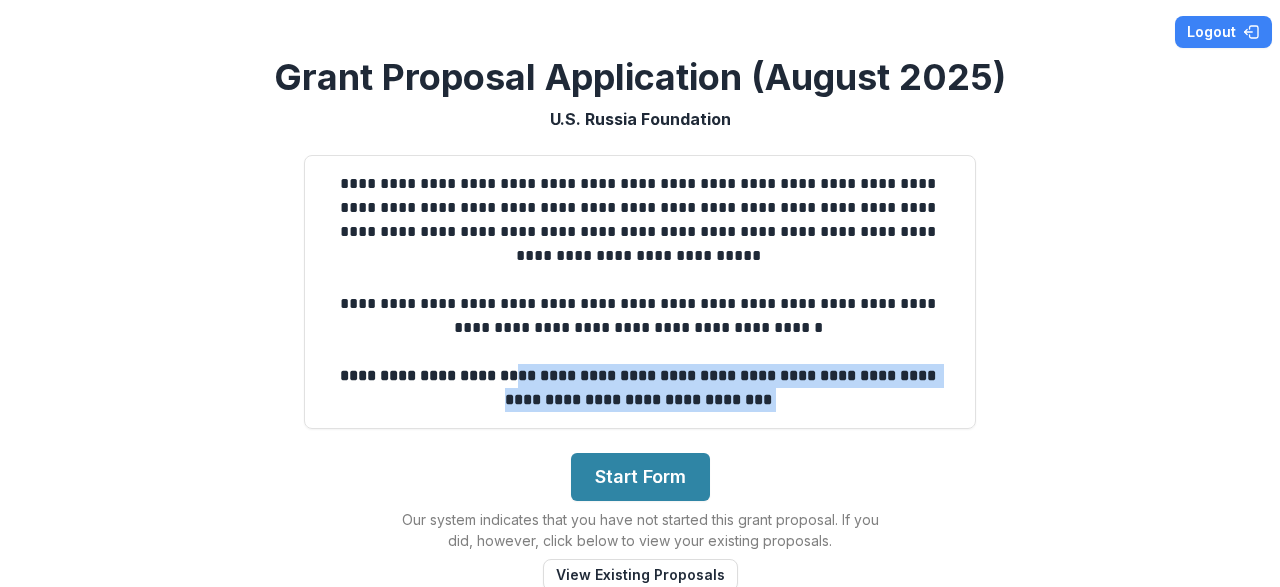 drag, startPoint x: 526, startPoint y: 381, endPoint x: 775, endPoint y: 399, distance: 249.64975 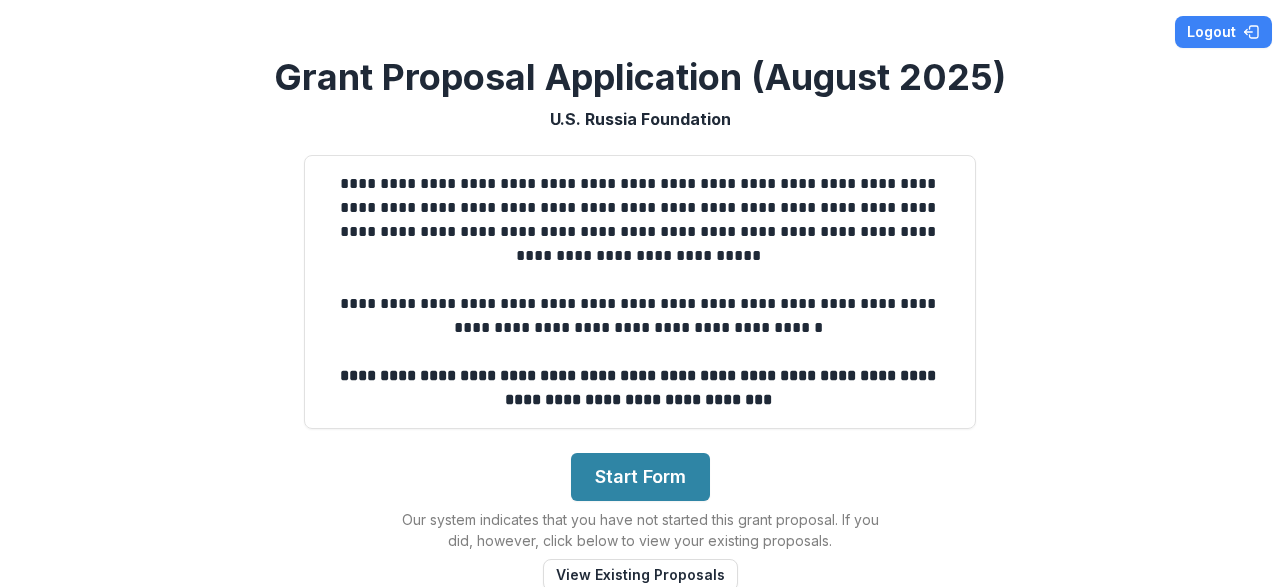 click on "**********" at bounding box center (640, 352) 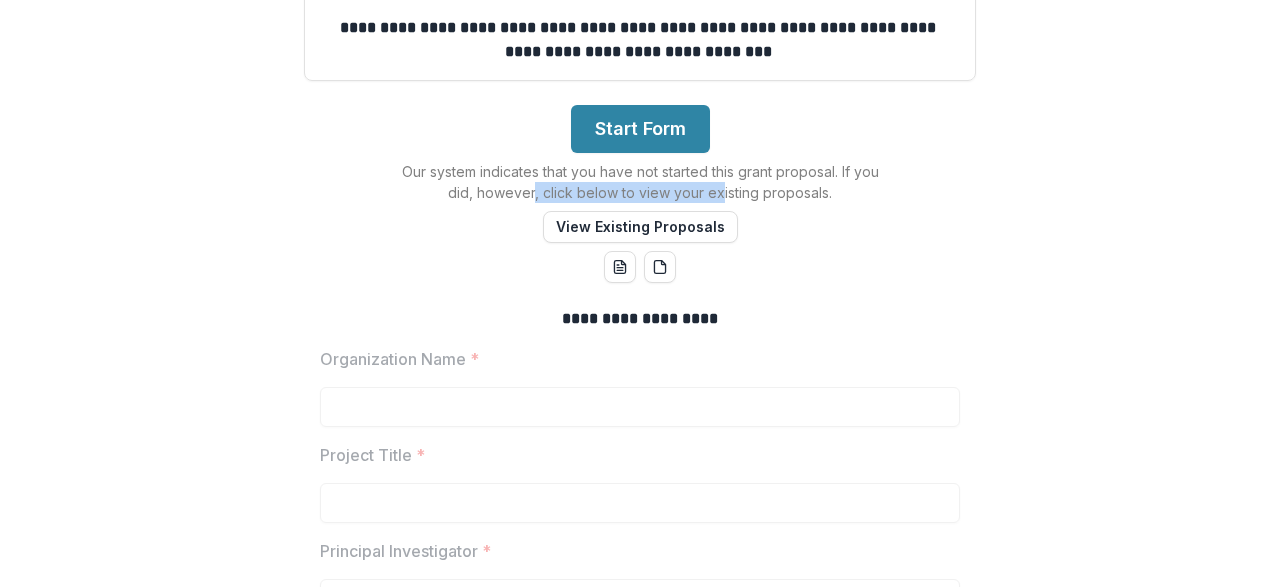 drag, startPoint x: 535, startPoint y: 189, endPoint x: 775, endPoint y: 183, distance: 240.07498 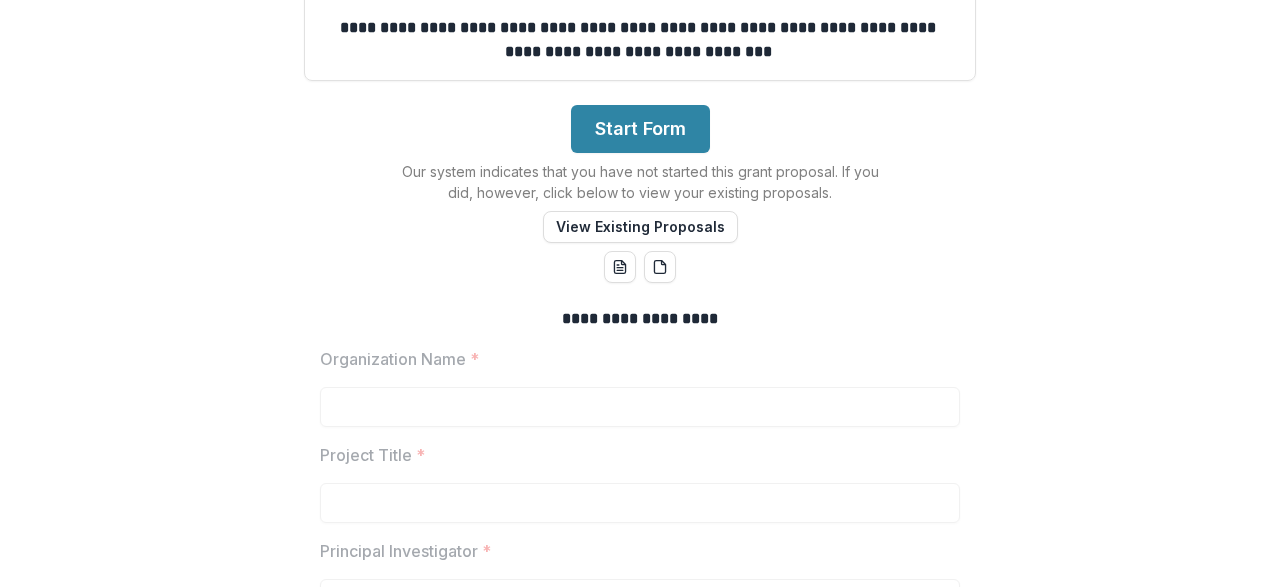 click on "Our system indicates that you have not started this grant proposal. If you did, however, click below to view your existing proposals." at bounding box center (640, 182) 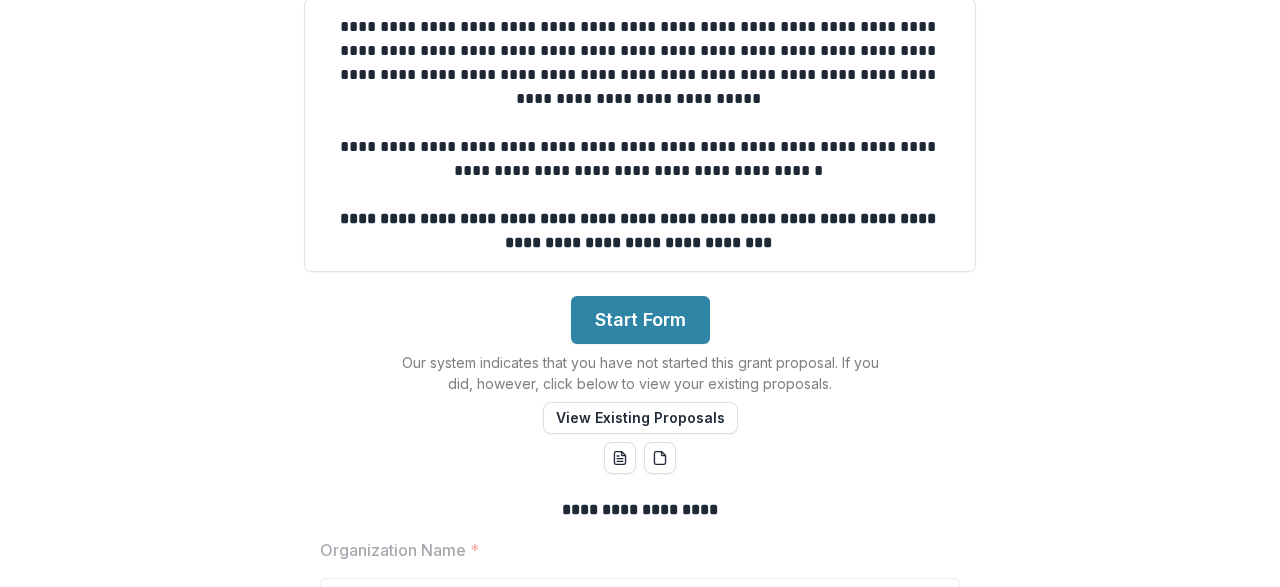 scroll, scrollTop: 0, scrollLeft: 0, axis: both 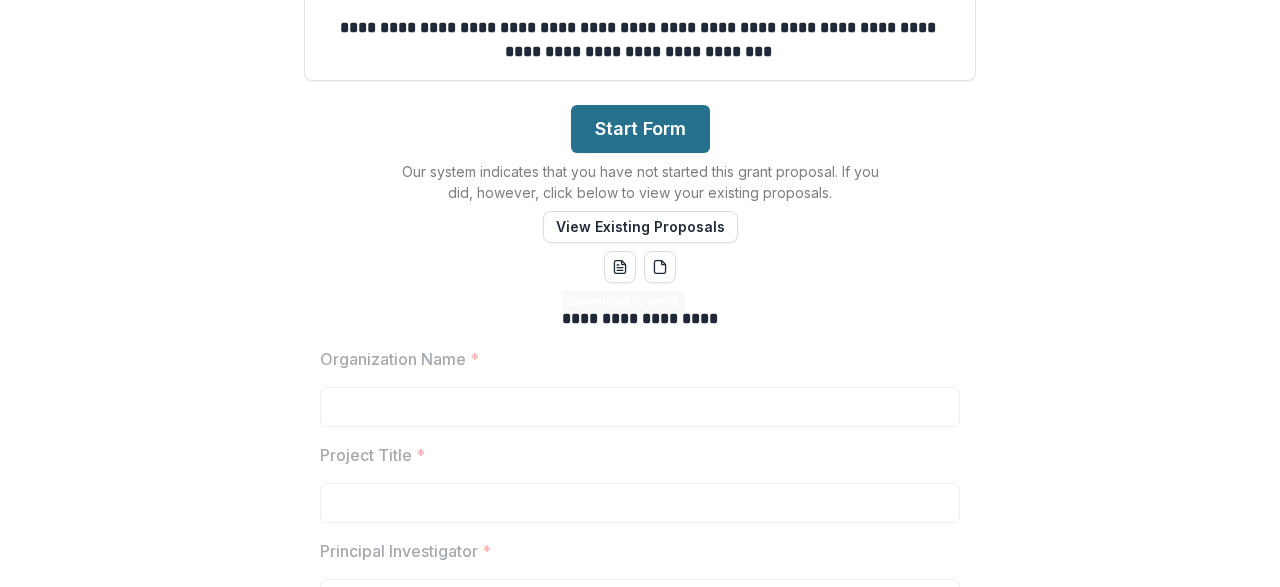 click on "Start Form" at bounding box center (640, 129) 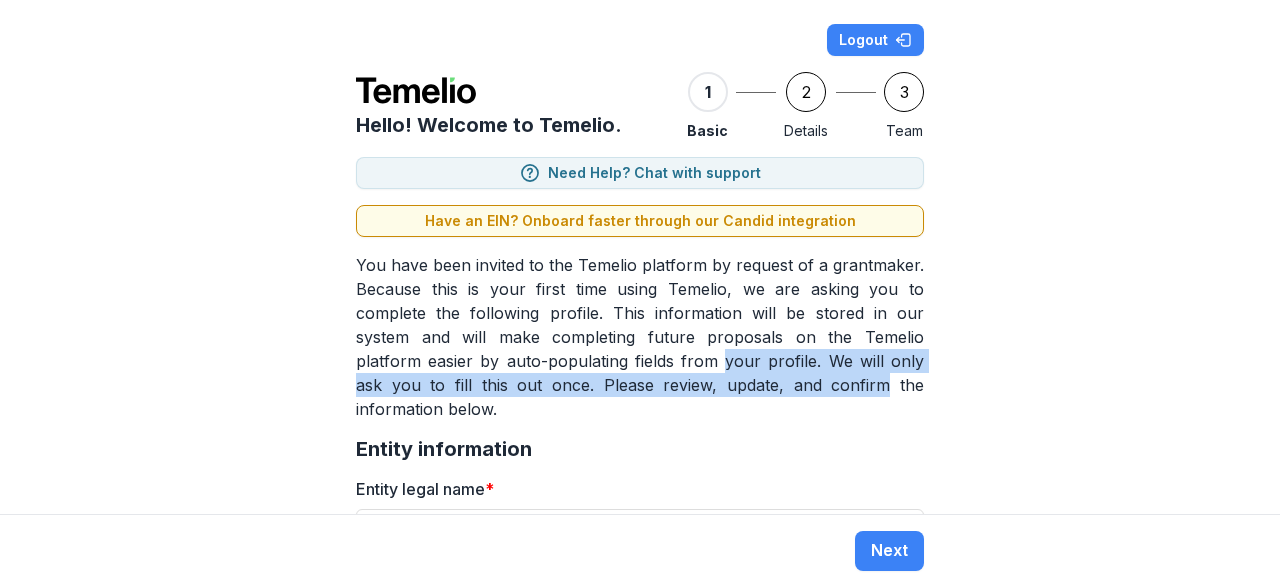 drag, startPoint x: 587, startPoint y: 364, endPoint x: 609, endPoint y: 372, distance: 23.409399 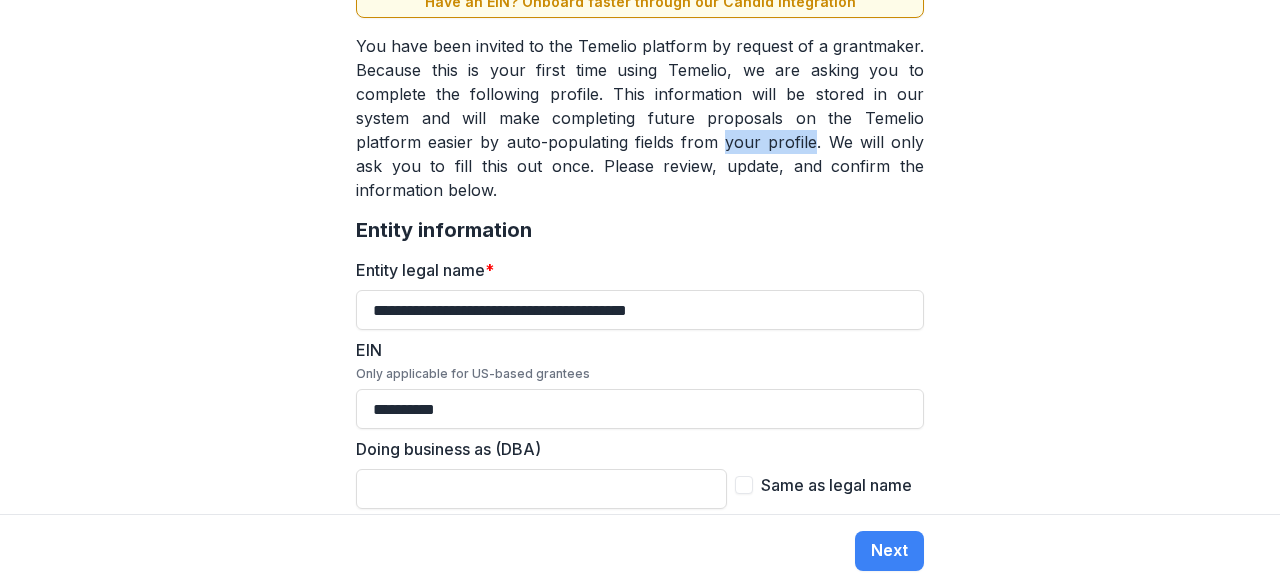 scroll, scrollTop: 0, scrollLeft: 0, axis: both 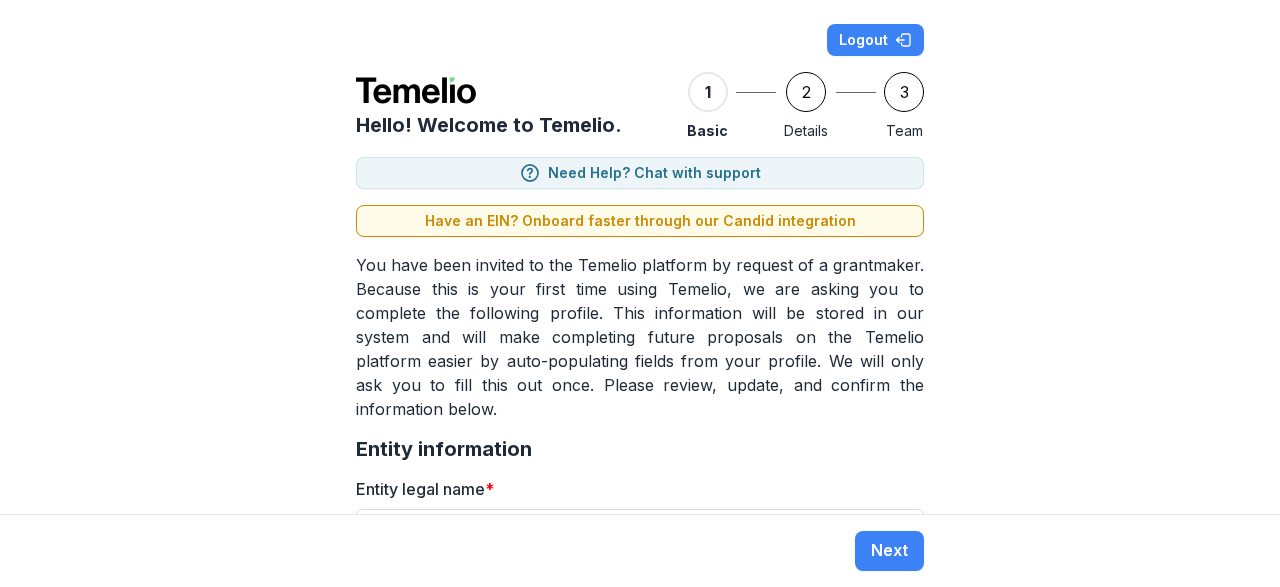 click on "You have been invited to the Temelio platform by request of a grantmaker.
Because this is your first time using Temelio, we are asking you to complete
the following profile. This information will be stored in our system and will
make completing future proposals on the Temelio platform easier by auto-populating
fields from your profile. We will only ask you to fill this out once. Please review, update, and confirm the information below." at bounding box center [640, 337] 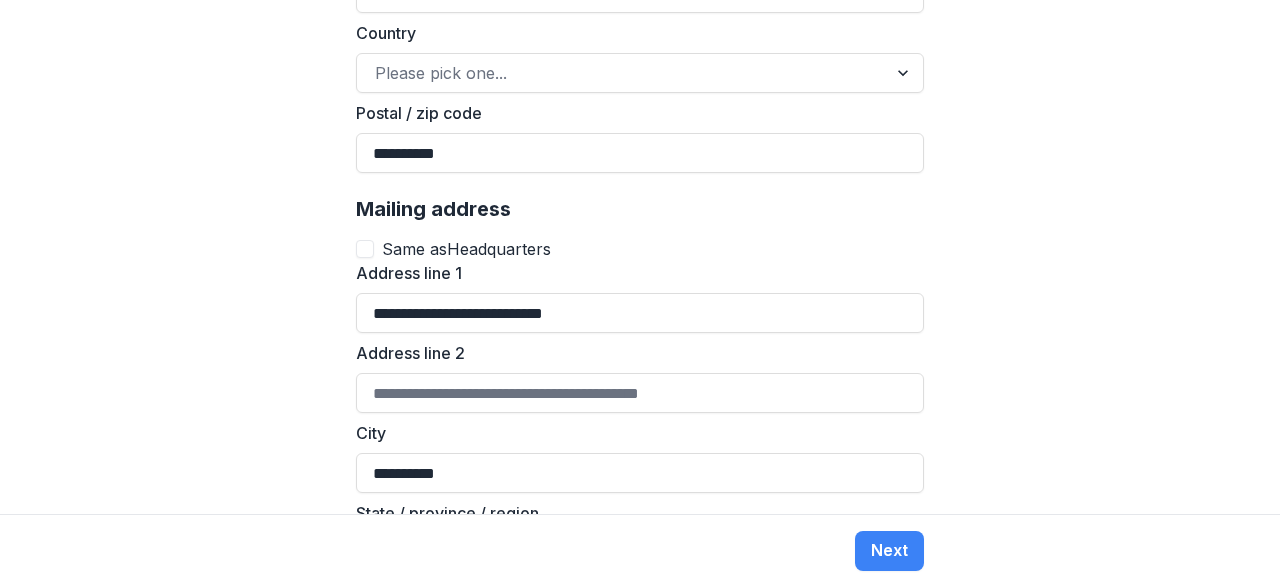 scroll, scrollTop: 2075, scrollLeft: 0, axis: vertical 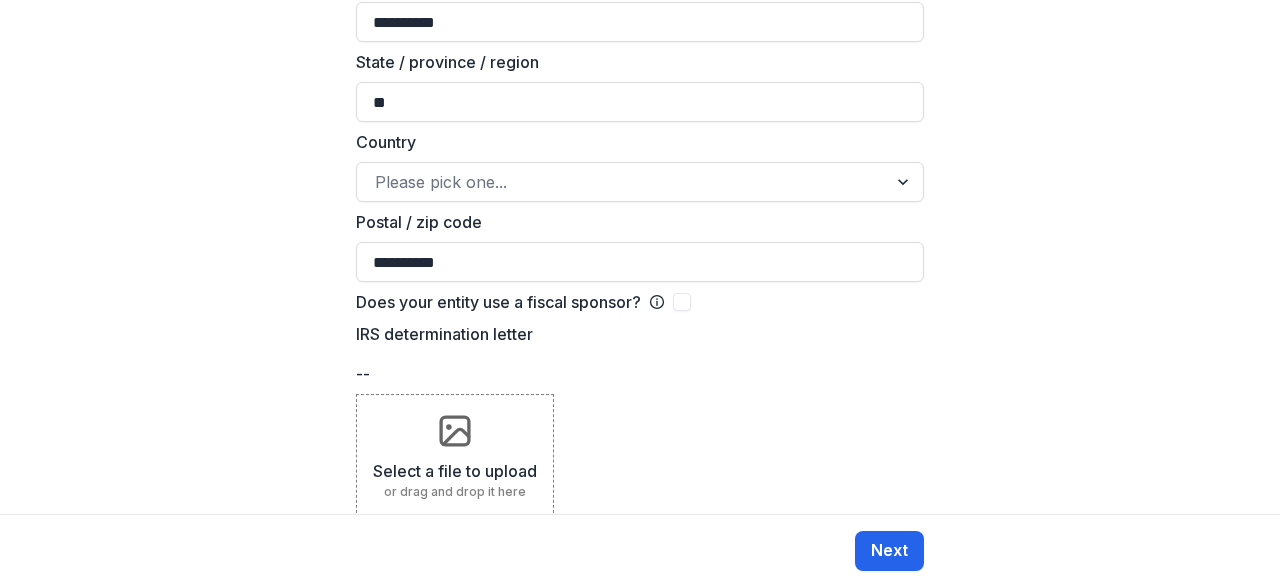 click on "Next" at bounding box center [889, 551] 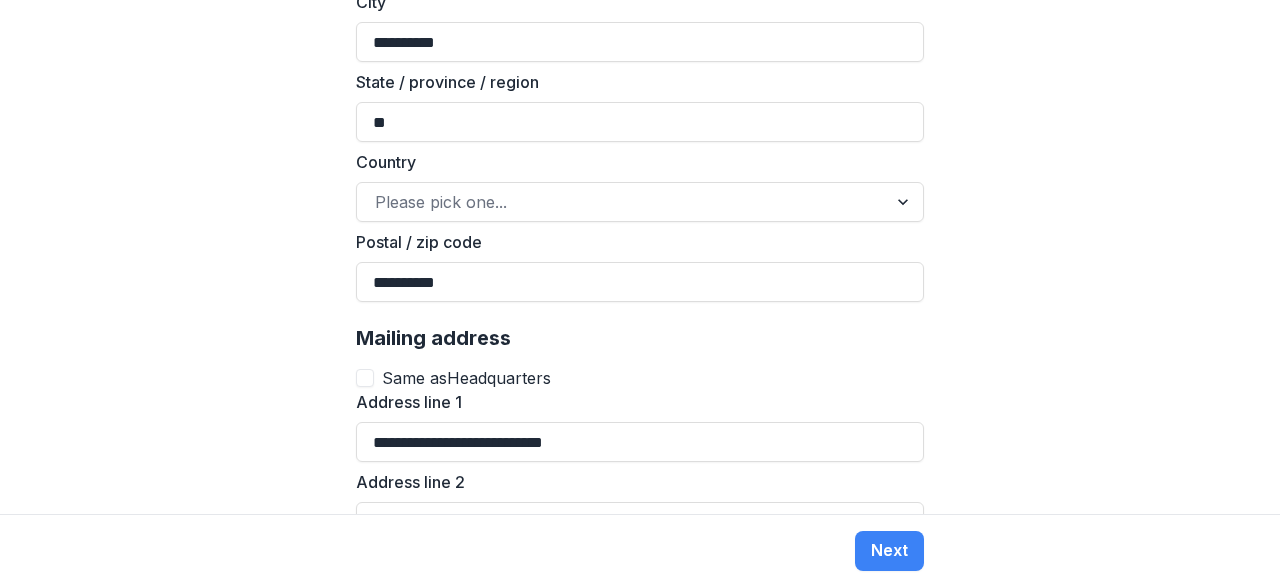 scroll, scrollTop: 2100, scrollLeft: 0, axis: vertical 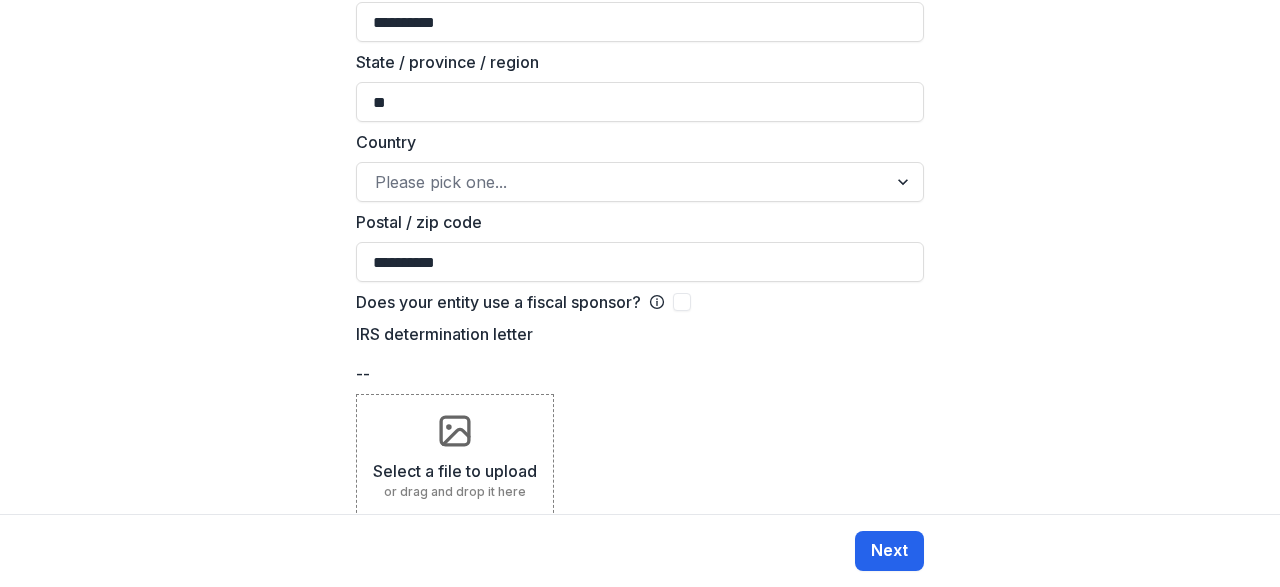 click on "Next" at bounding box center (889, 551) 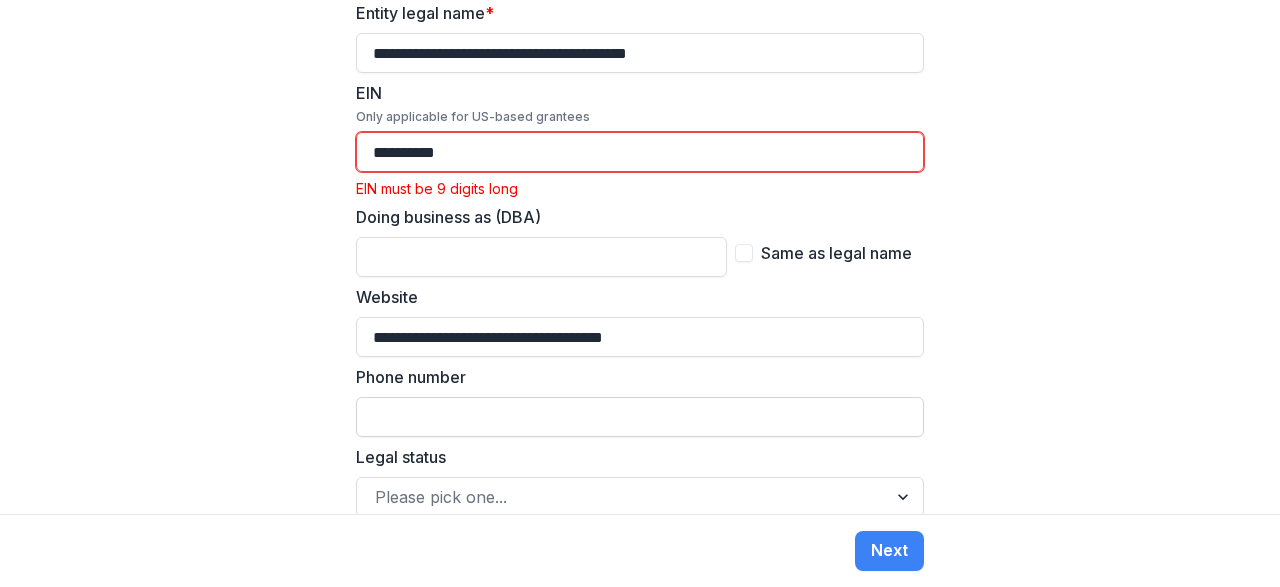 scroll, scrollTop: 0, scrollLeft: 0, axis: both 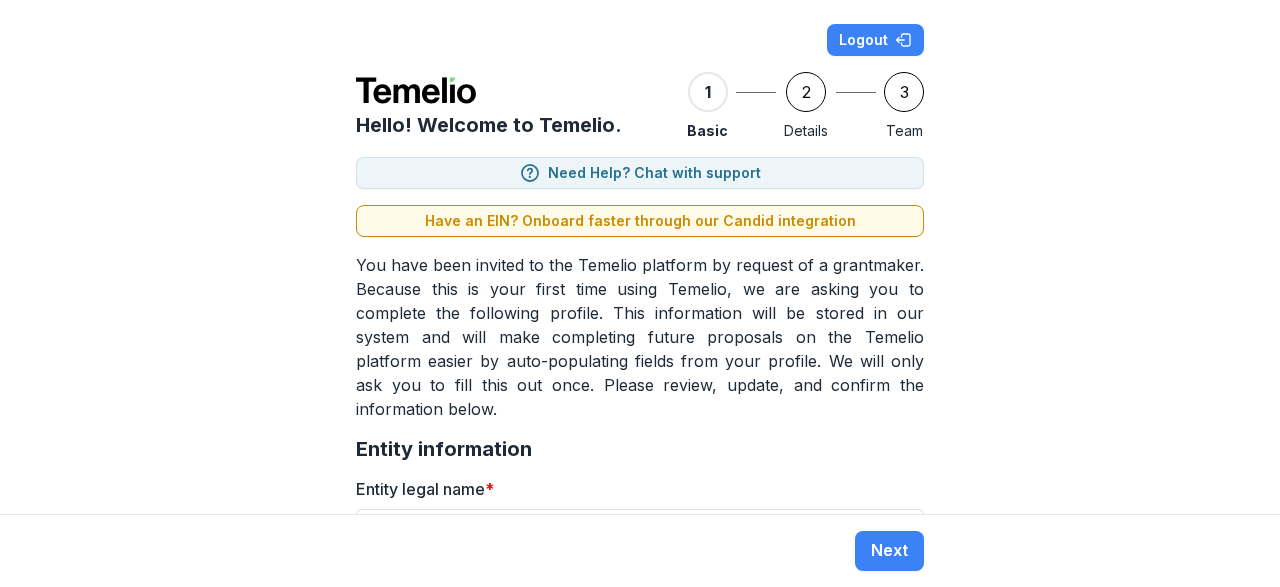 drag, startPoint x: 363, startPoint y: 81, endPoint x: 469, endPoint y: 108, distance: 109.38464 